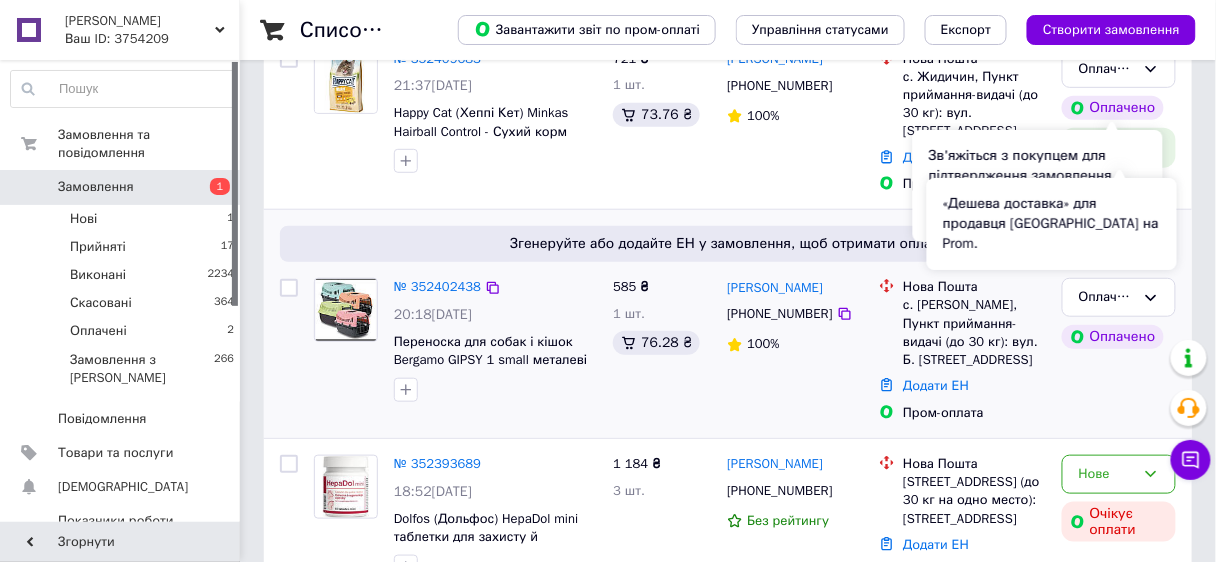 scroll, scrollTop: 320, scrollLeft: 0, axis: vertical 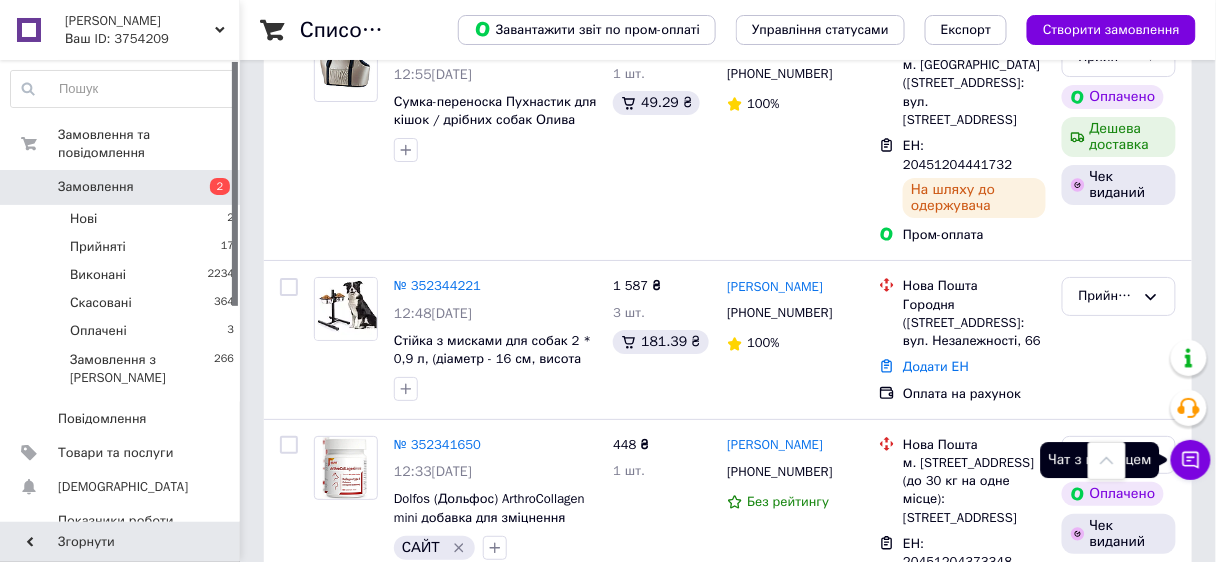 click 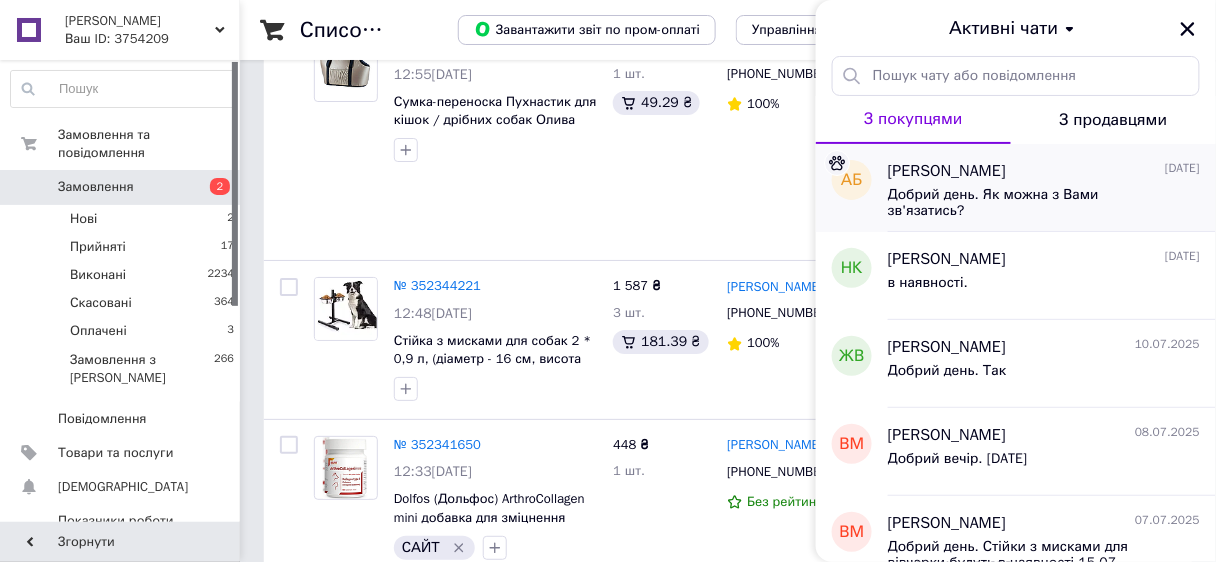 click on "Добрий день.
Як можна з Вами зв'язатись?" at bounding box center (1030, 203) 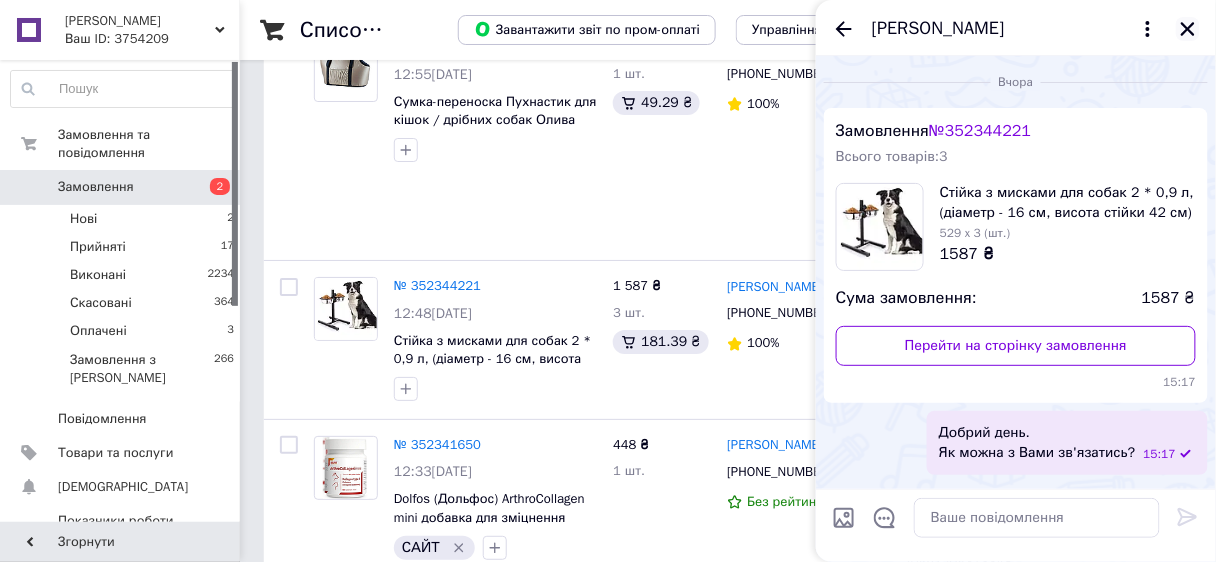 click 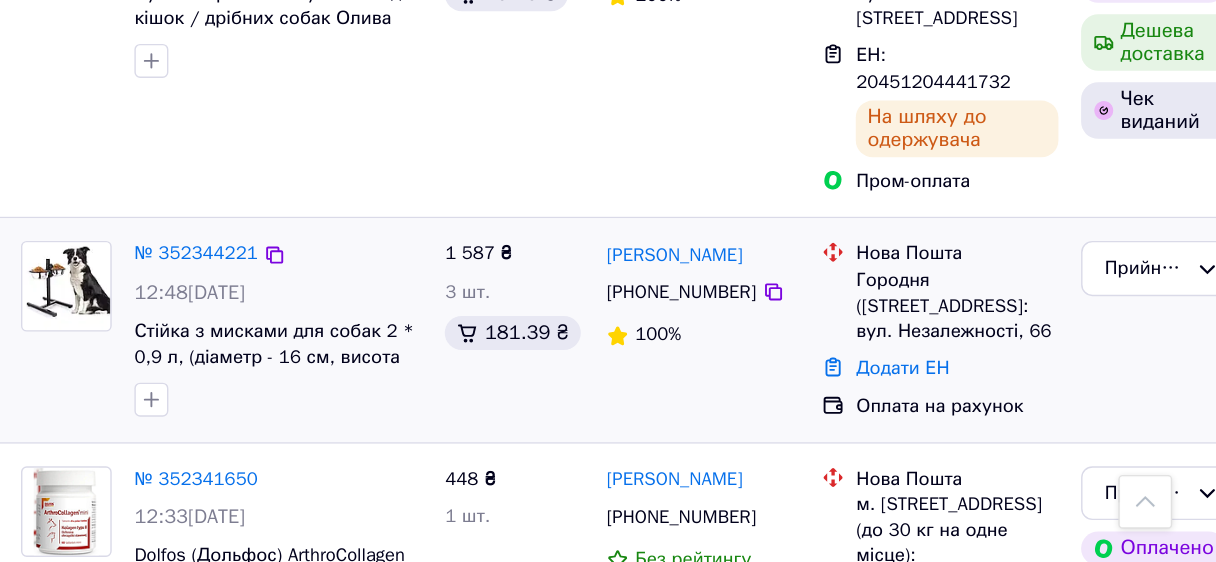 scroll, scrollTop: 1760, scrollLeft: 0, axis: vertical 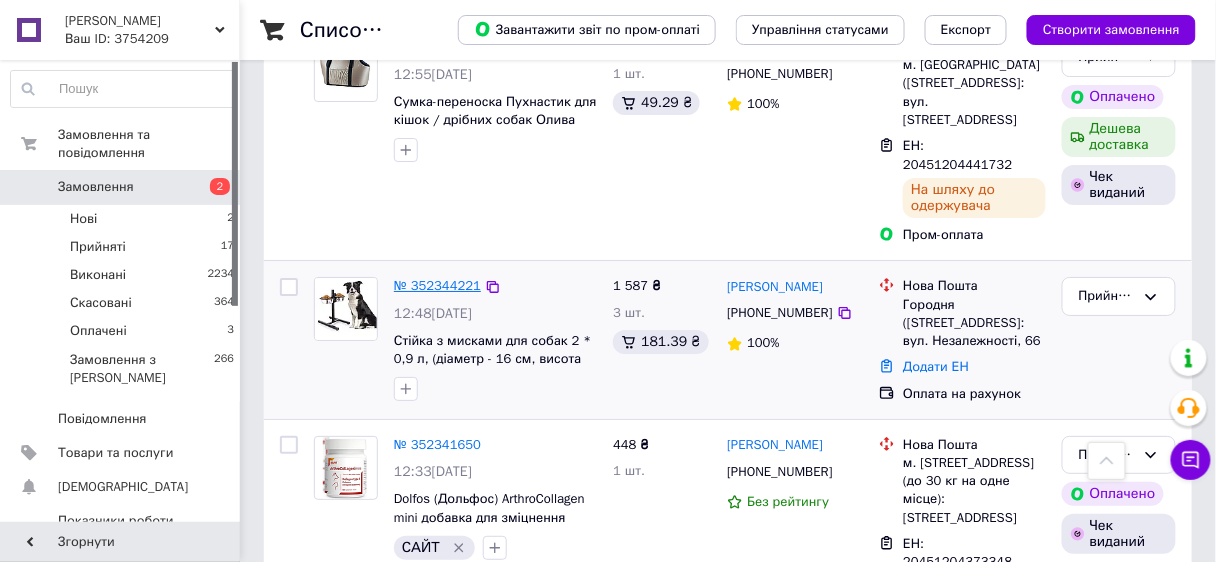 click on "№ 352344221" at bounding box center (437, 285) 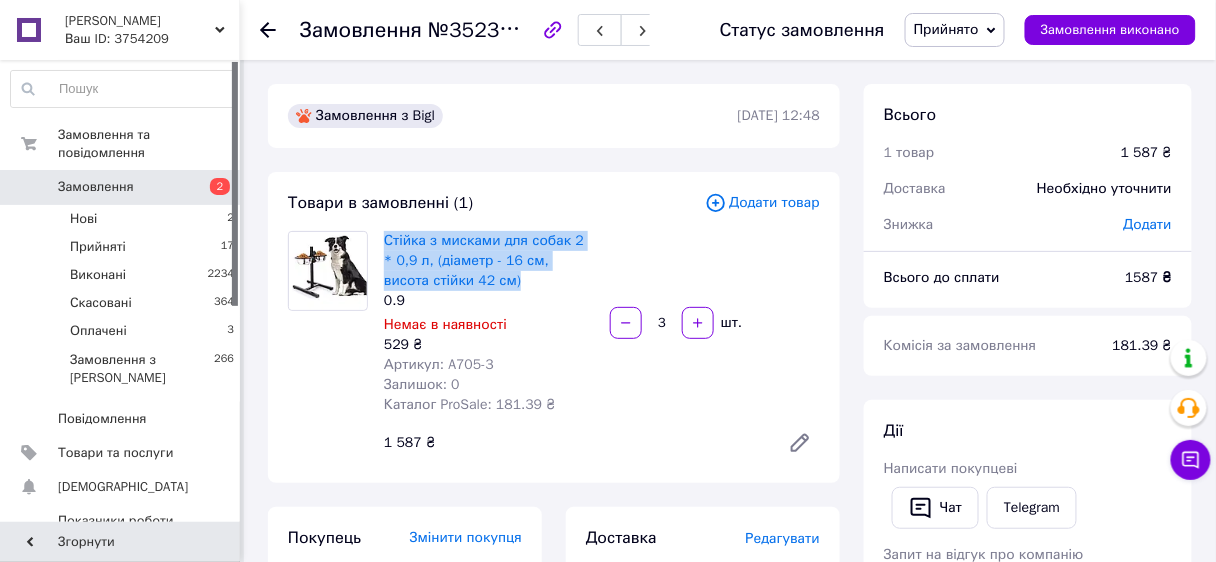 drag, startPoint x: 488, startPoint y: 278, endPoint x: 383, endPoint y: 233, distance: 114.236595 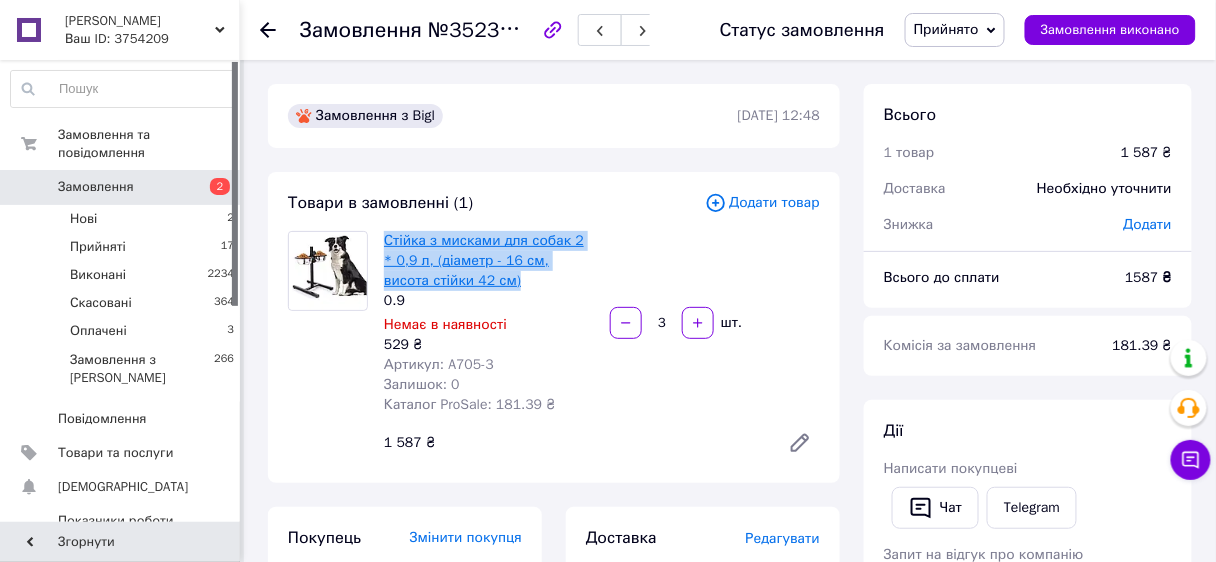 copy on "Стійка з мисками для собак 2 * 0,9 л, (діаметр - 16 см, висота стійки 42 см)" 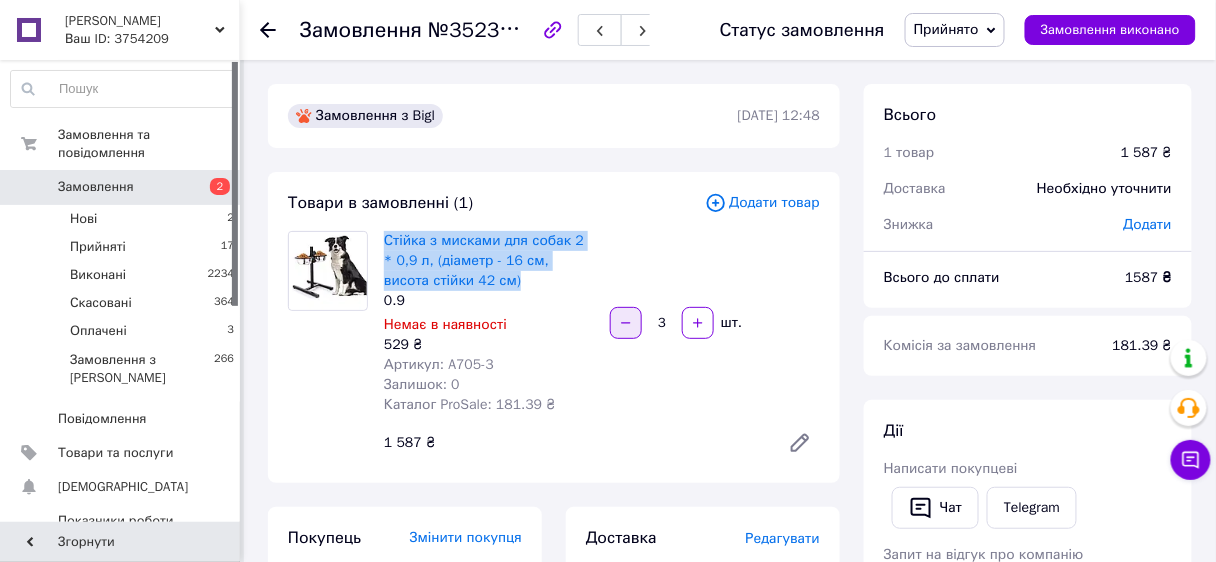 click 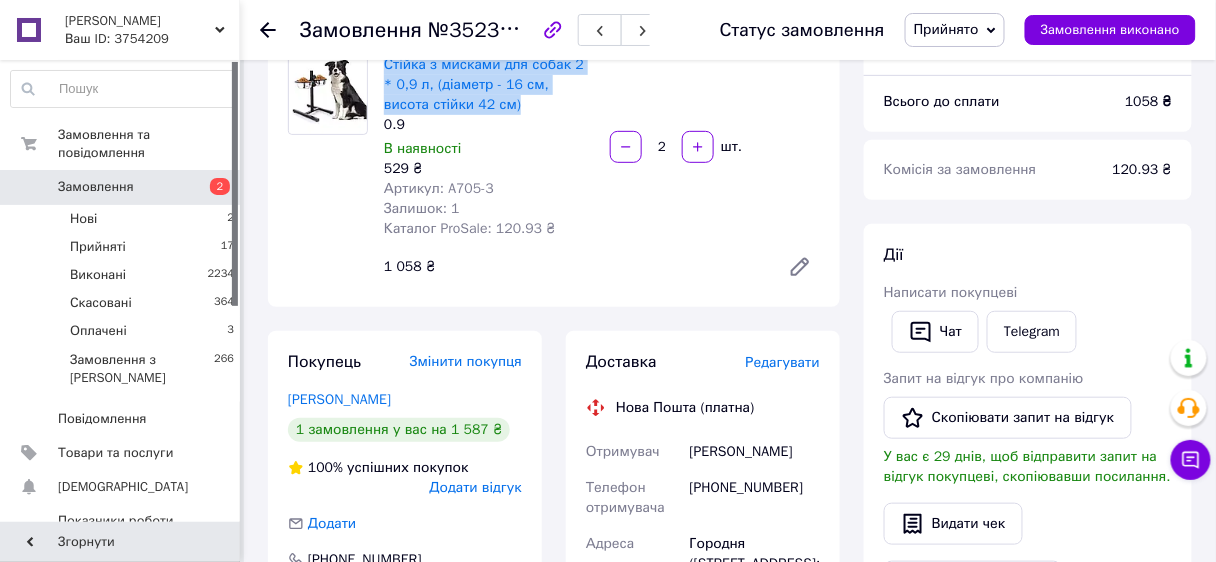 scroll, scrollTop: 0, scrollLeft: 0, axis: both 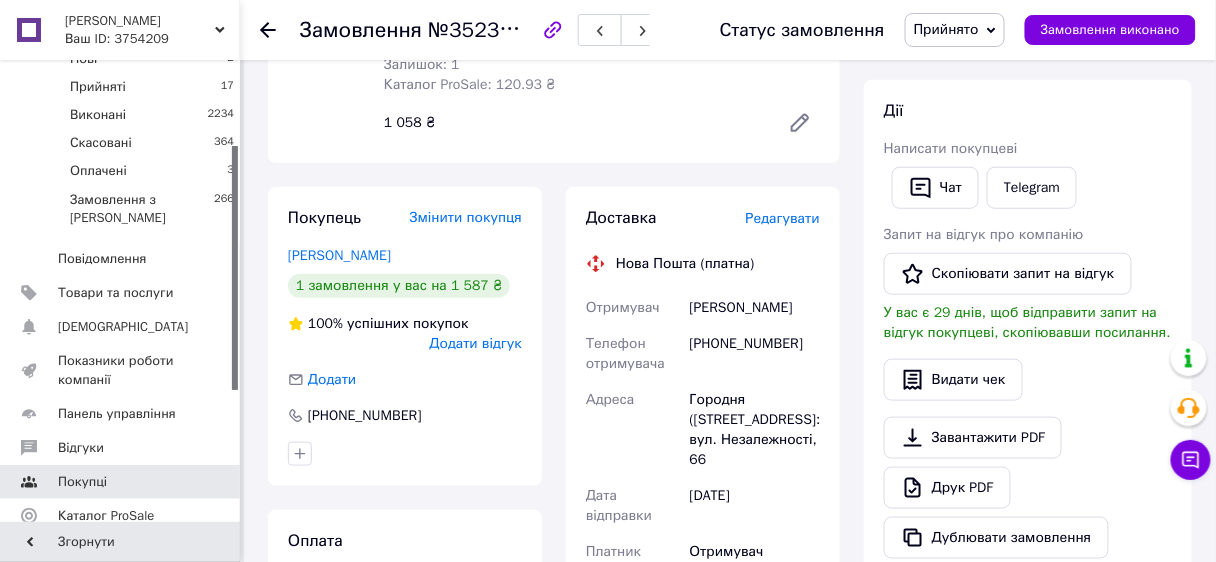 click on "Покупці" at bounding box center [121, 482] 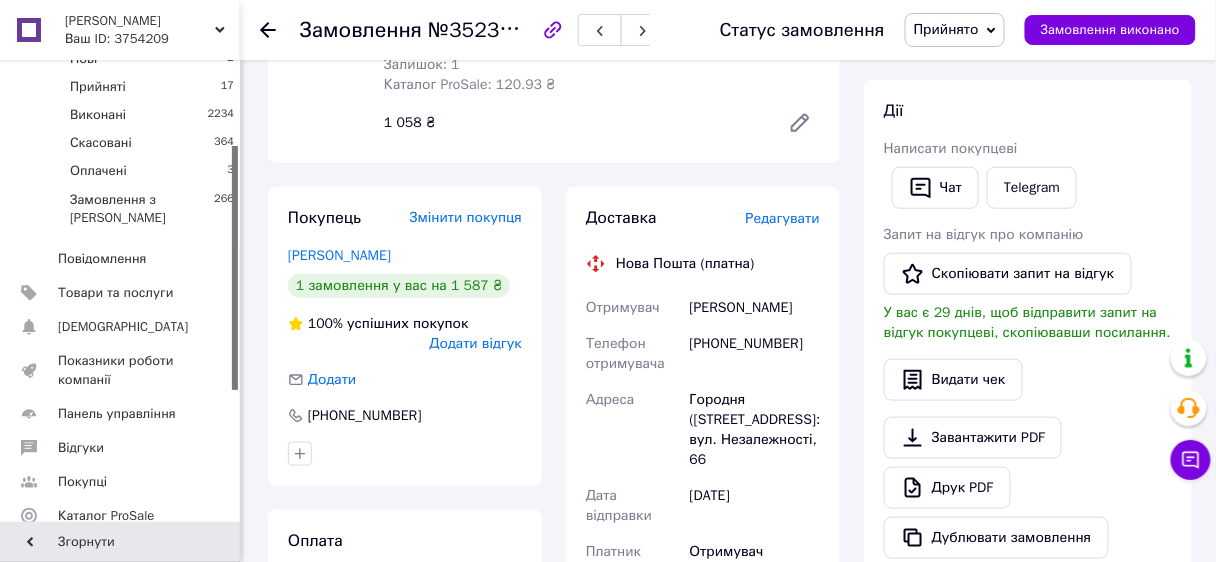 scroll, scrollTop: 0, scrollLeft: 0, axis: both 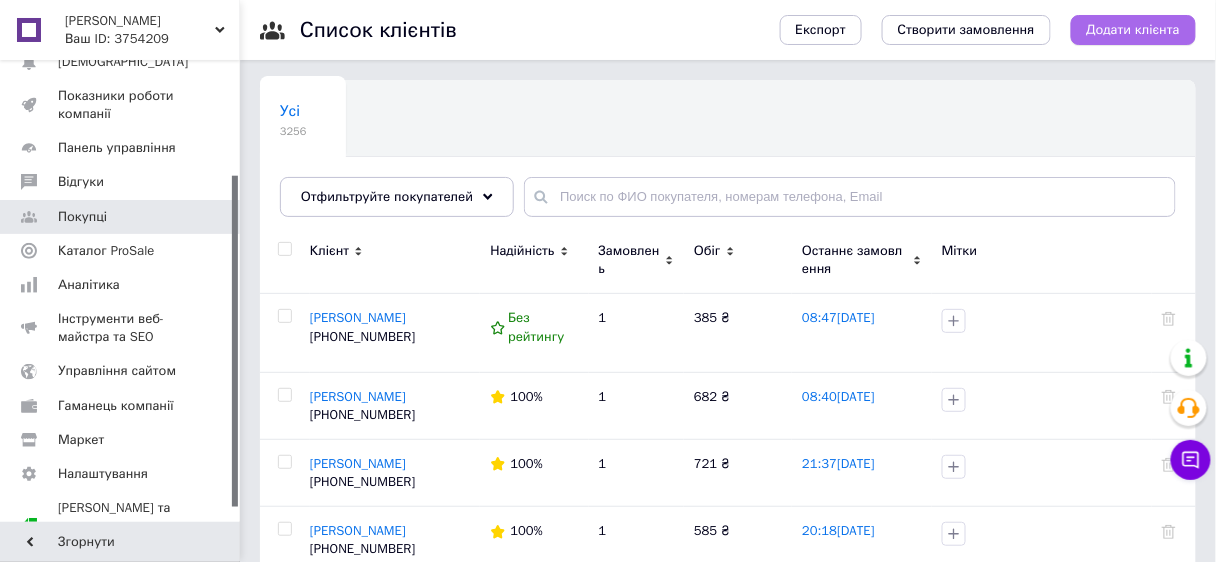 click on "Додати клієнта" at bounding box center [1133, 30] 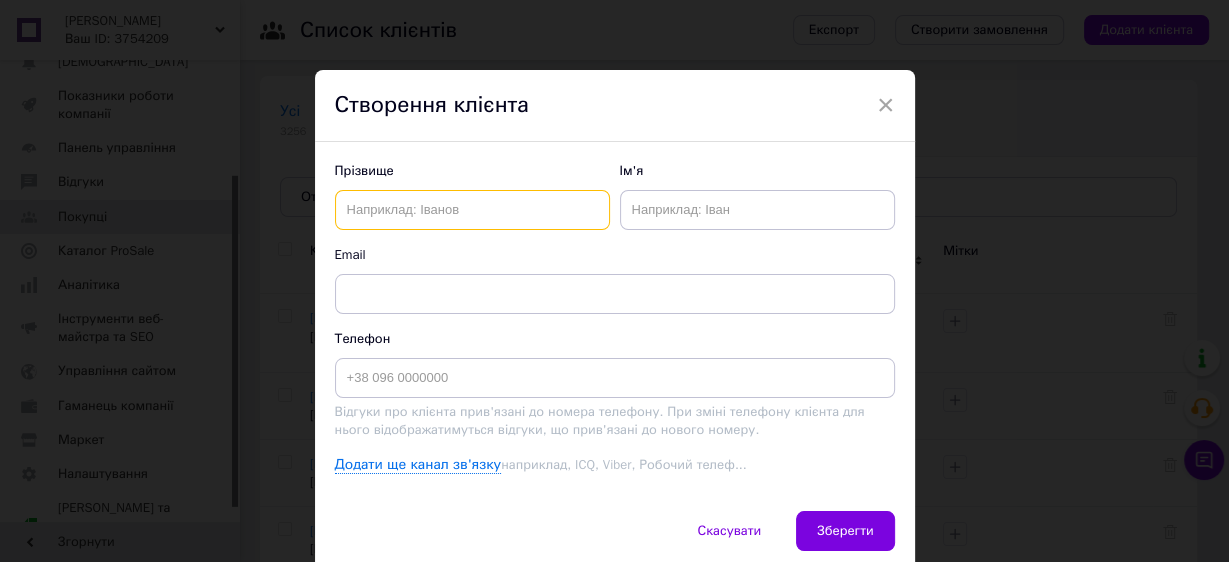 click at bounding box center [472, 210] 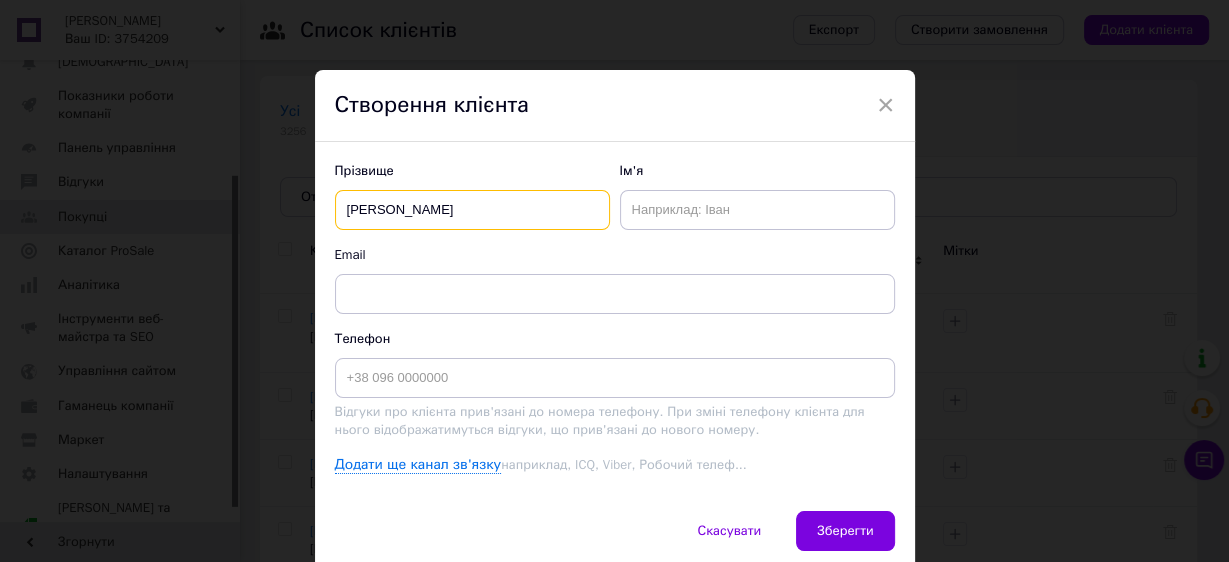 type on "Овчарук" 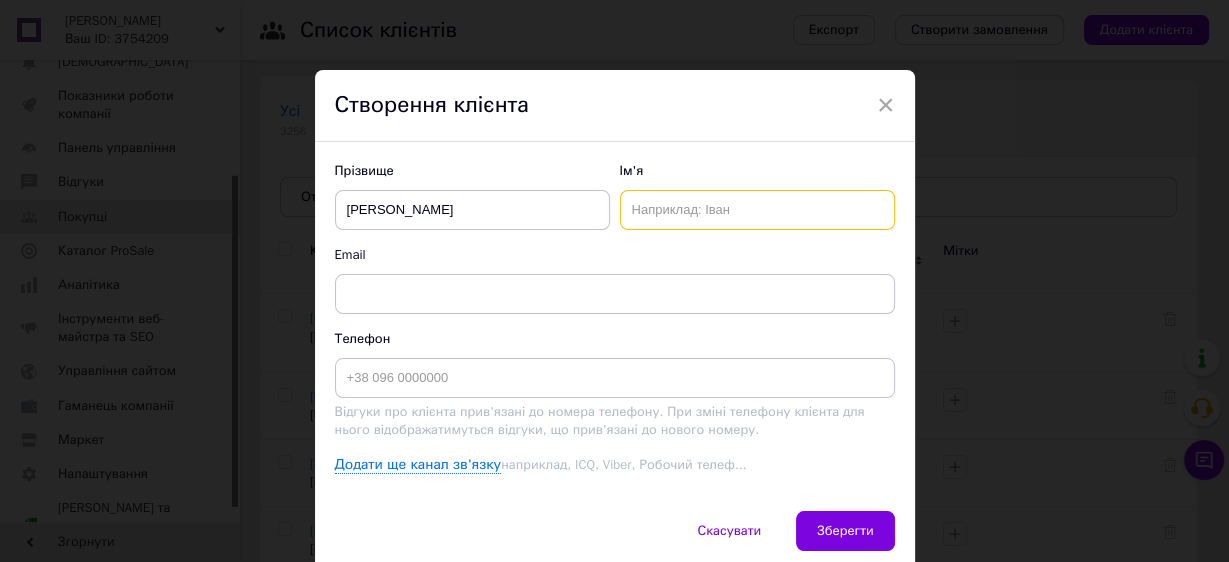 click at bounding box center [757, 210] 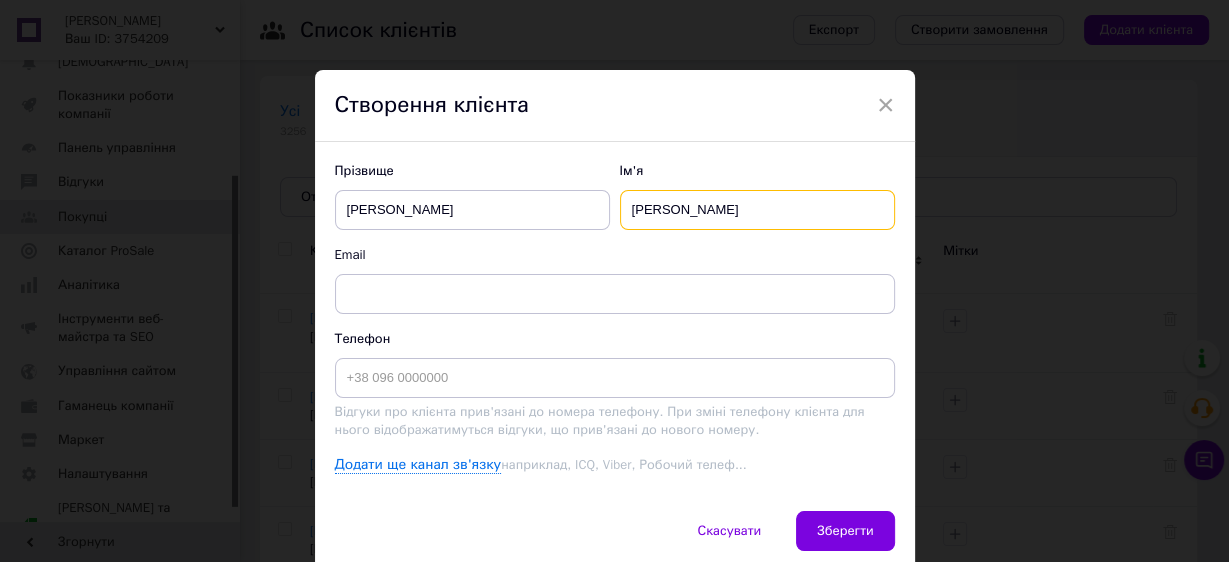 type on "Сергій" 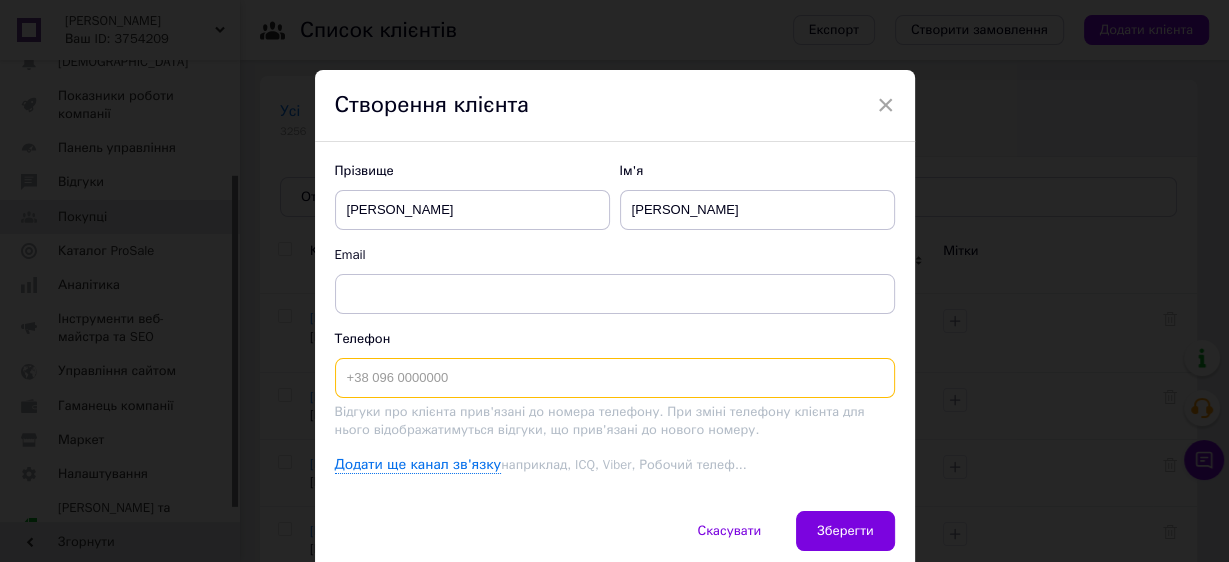 click at bounding box center (615, 378) 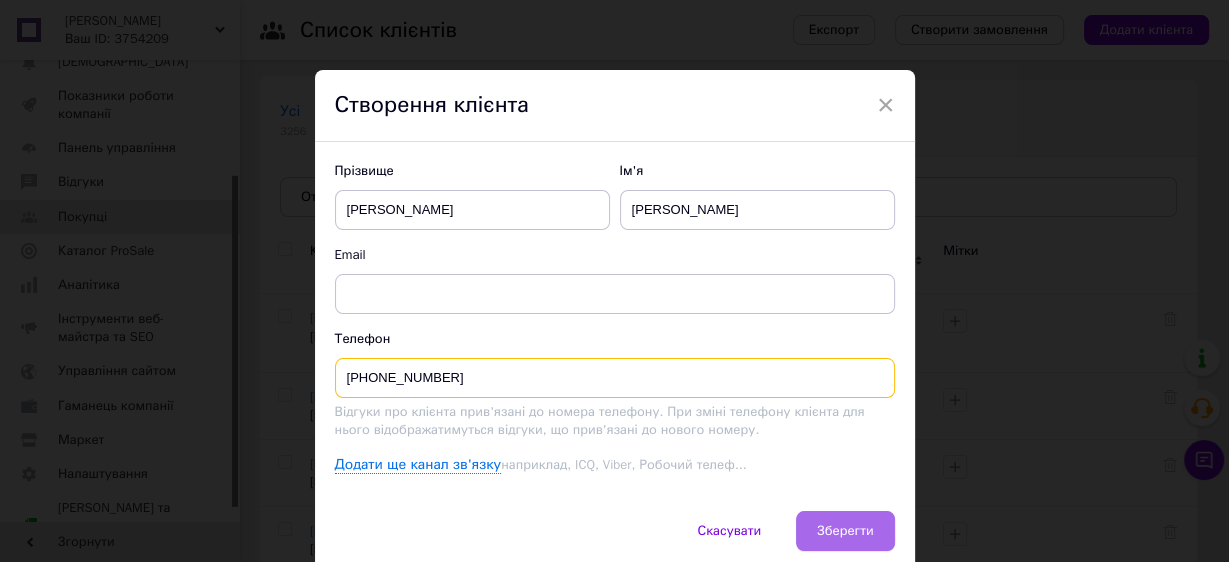 type on "+380505856988" 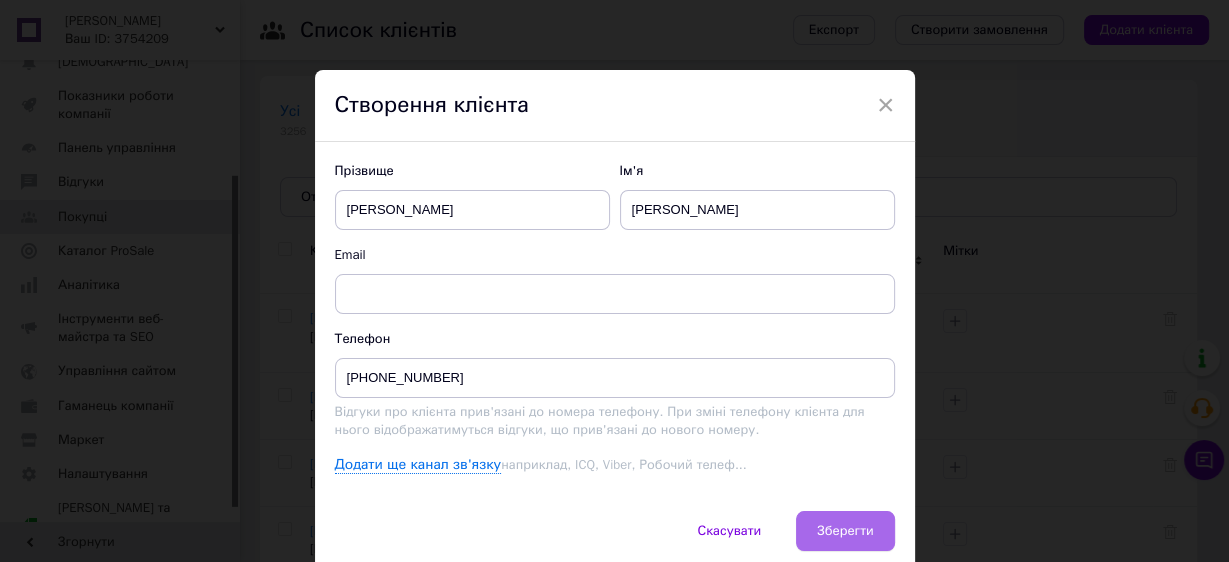 click on "Зберегти" at bounding box center (845, 531) 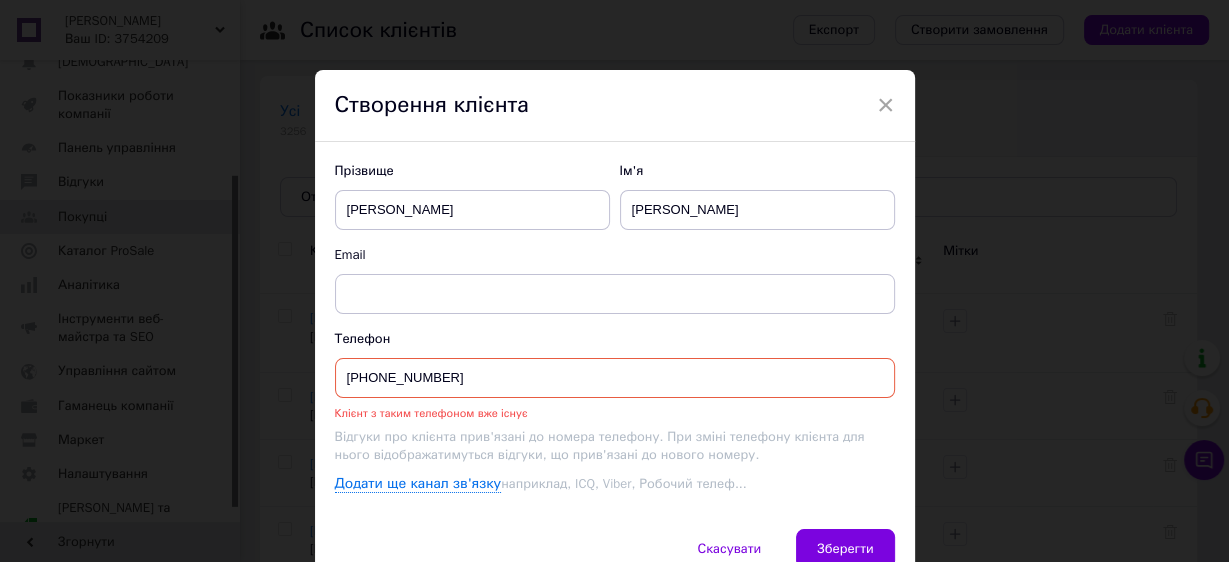 drag, startPoint x: 472, startPoint y: 381, endPoint x: 337, endPoint y: 378, distance: 135.03333 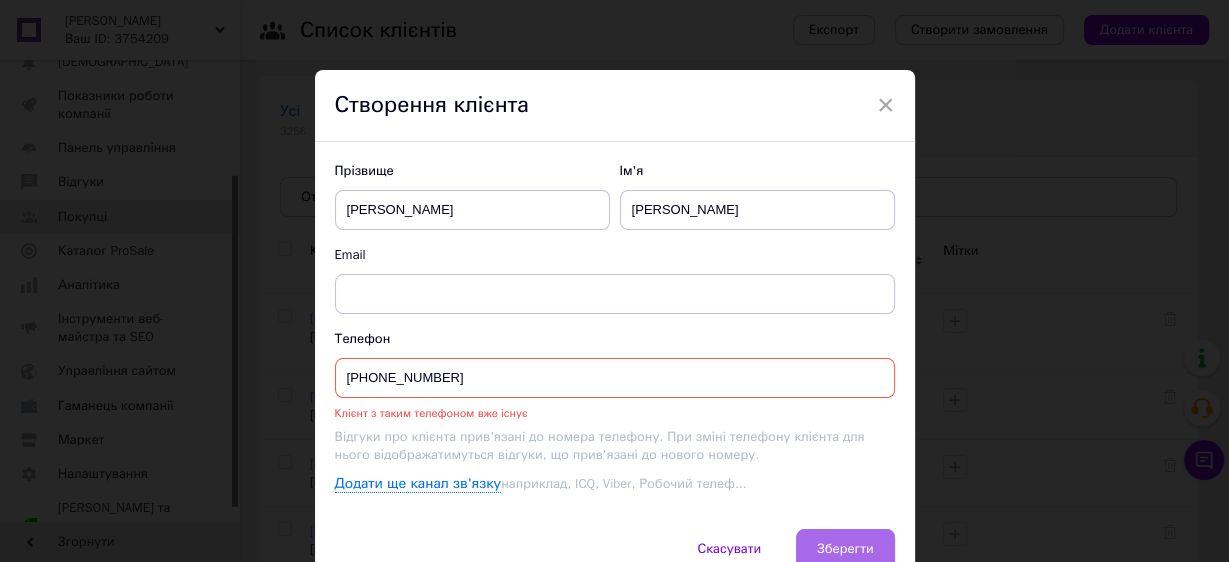 click on "Зберегти" at bounding box center (845, 549) 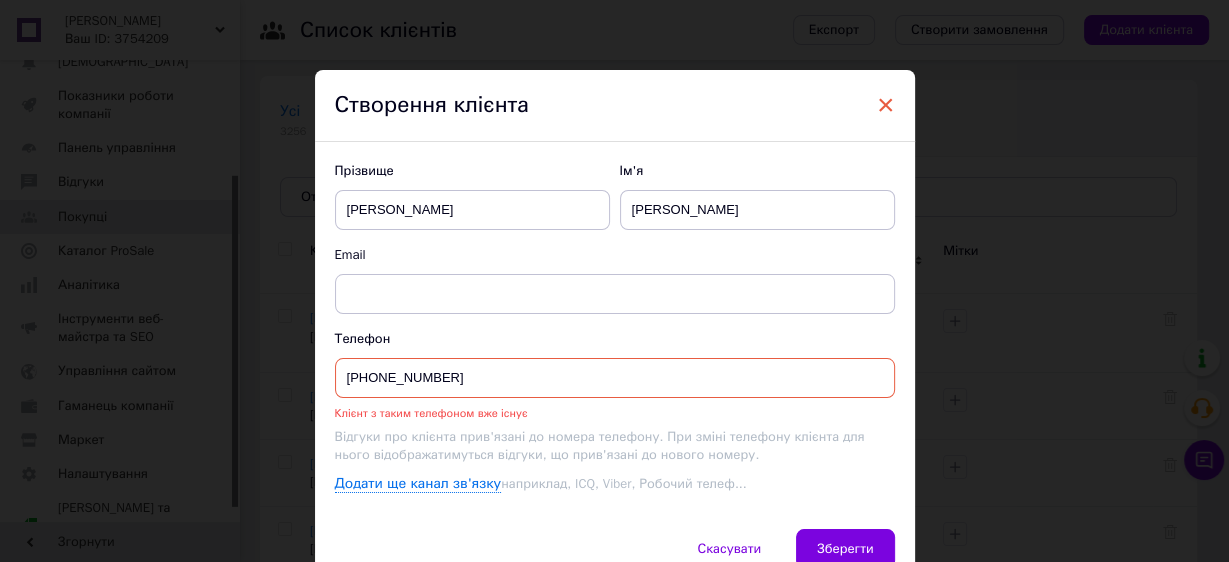 drag, startPoint x: 883, startPoint y: 97, endPoint x: 864, endPoint y: 104, distance: 20.248457 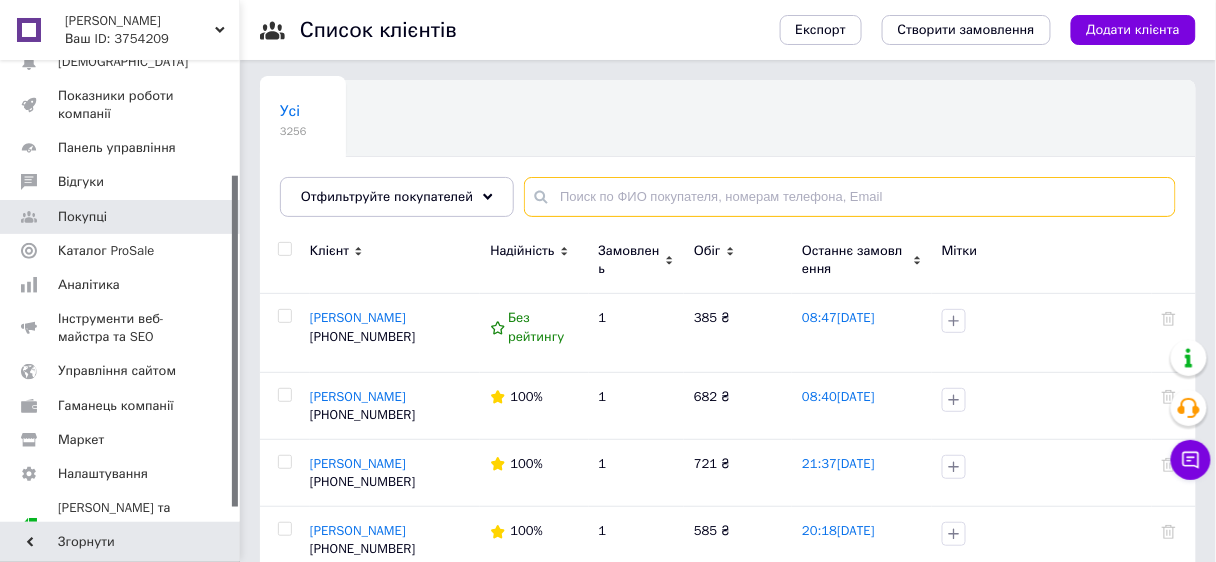 click at bounding box center [850, 197] 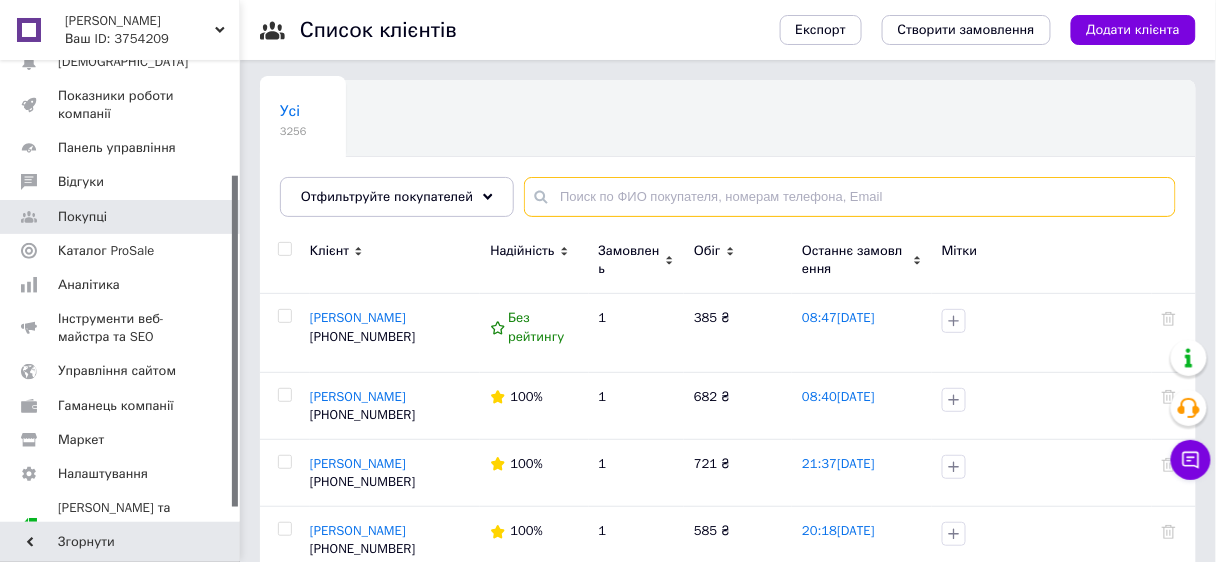 paste on "+380505856988" 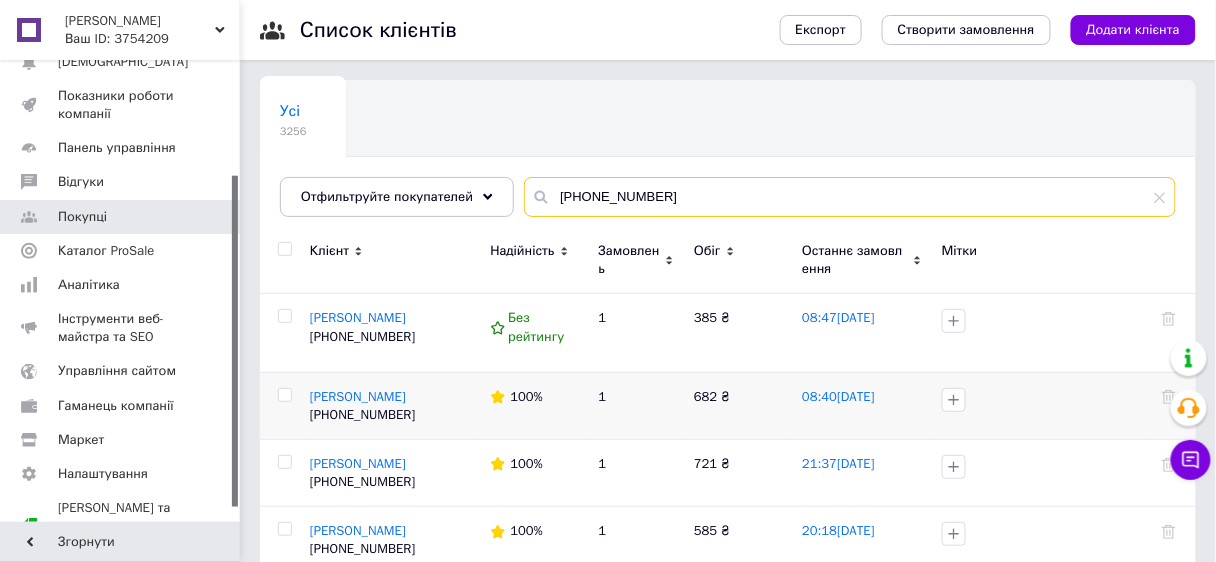 type on "+380505856988" 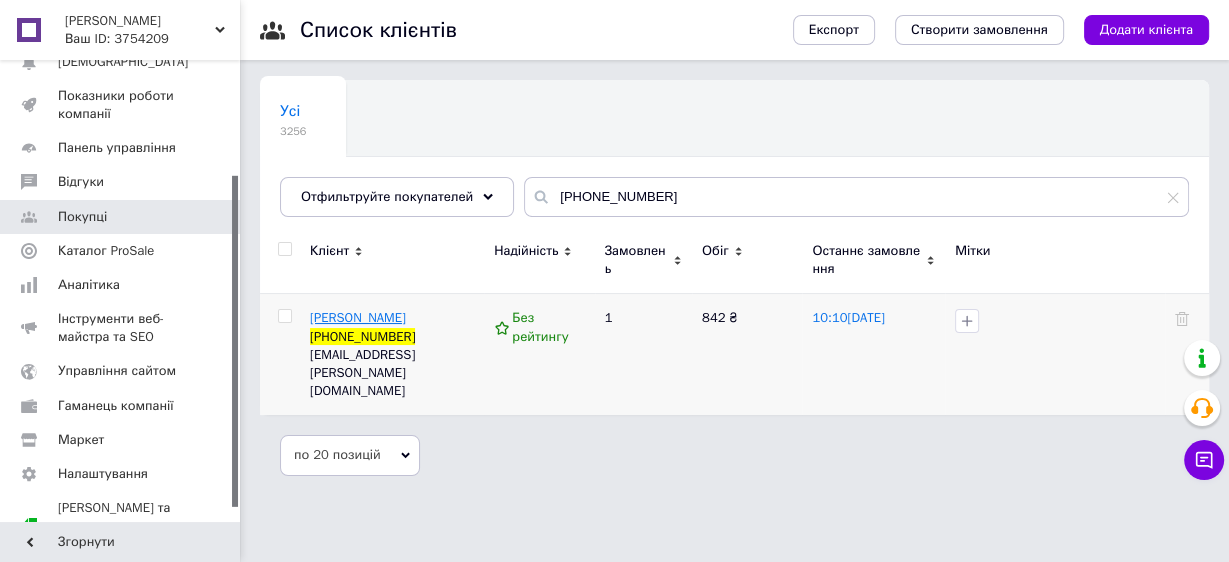 click on "Овчарук Сергей" at bounding box center [358, 317] 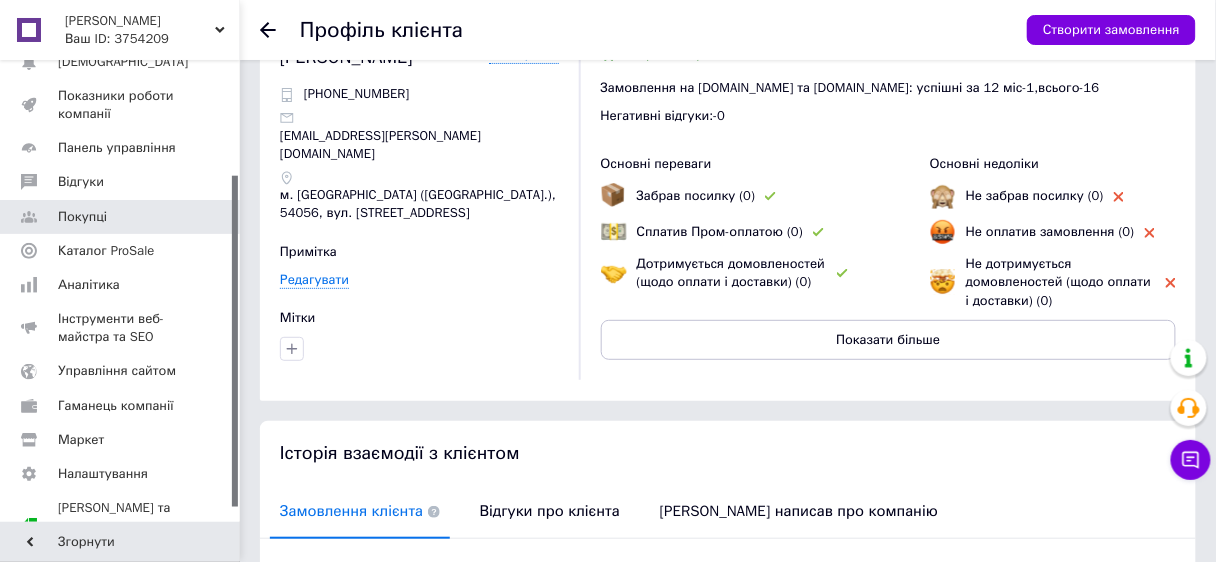 scroll, scrollTop: 80, scrollLeft: 0, axis: vertical 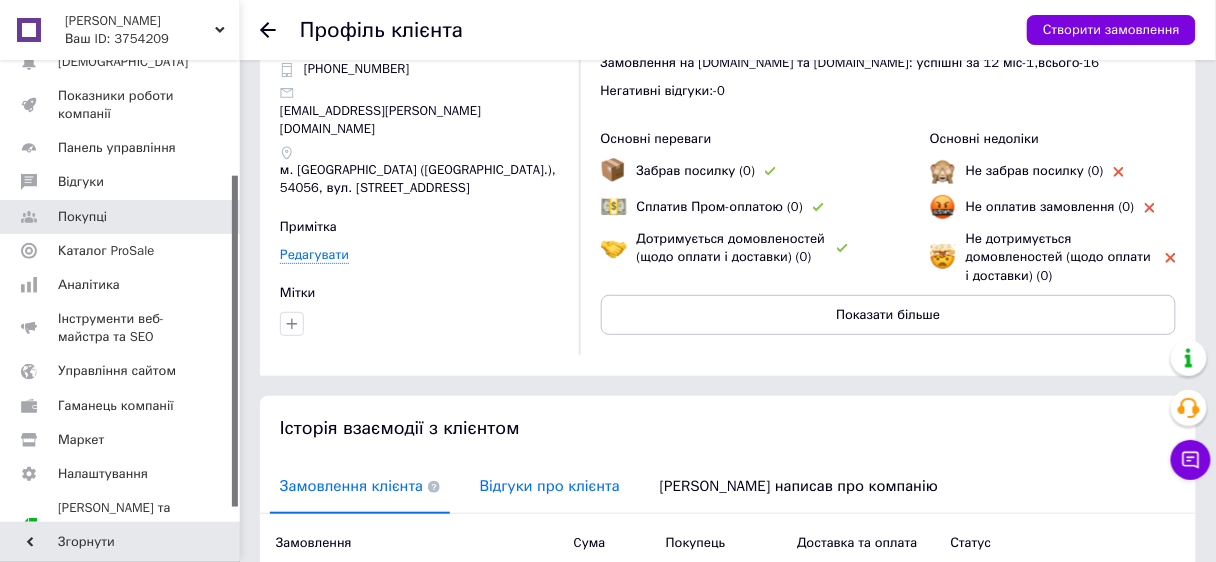 click on "Відгуки про клієнта" at bounding box center (550, 486) 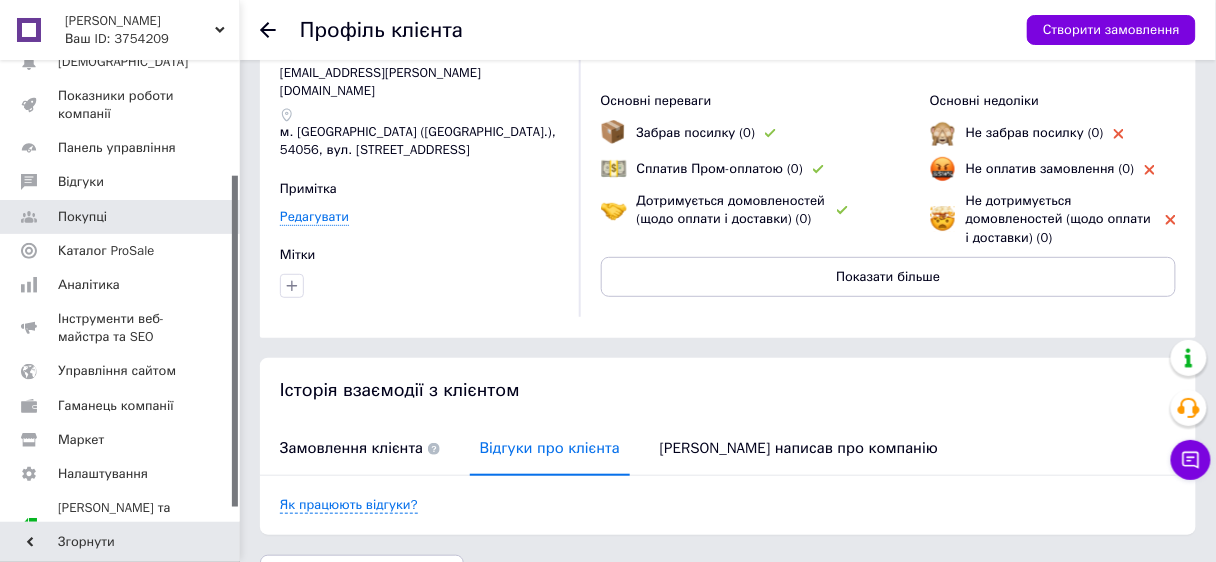 scroll, scrollTop: 148, scrollLeft: 0, axis: vertical 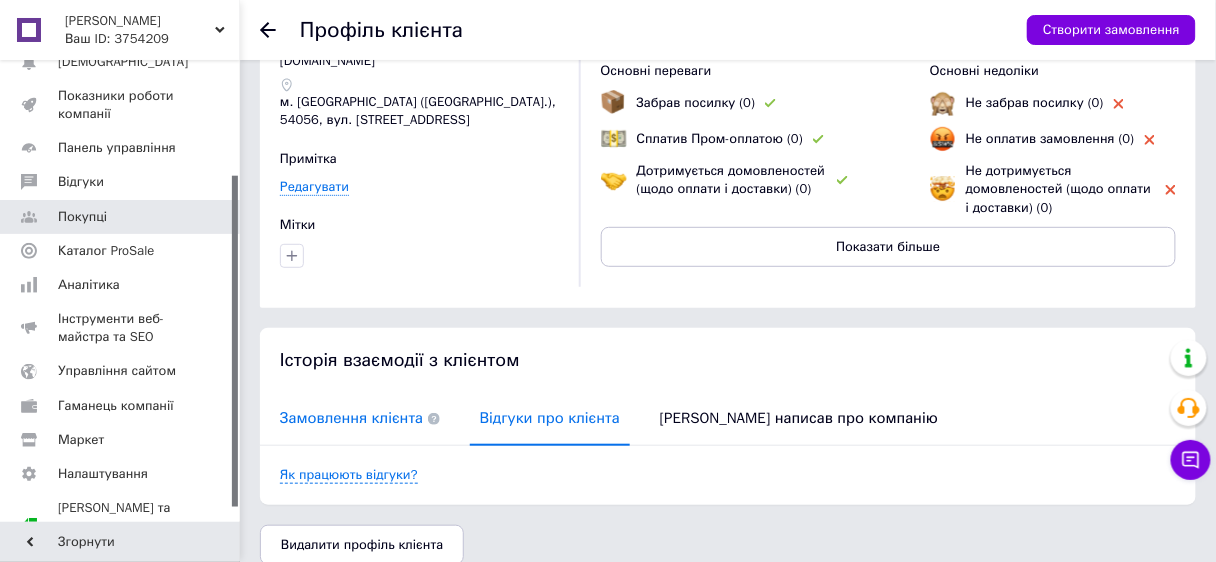 click on "Замовлення клієнта" at bounding box center [360, 418] 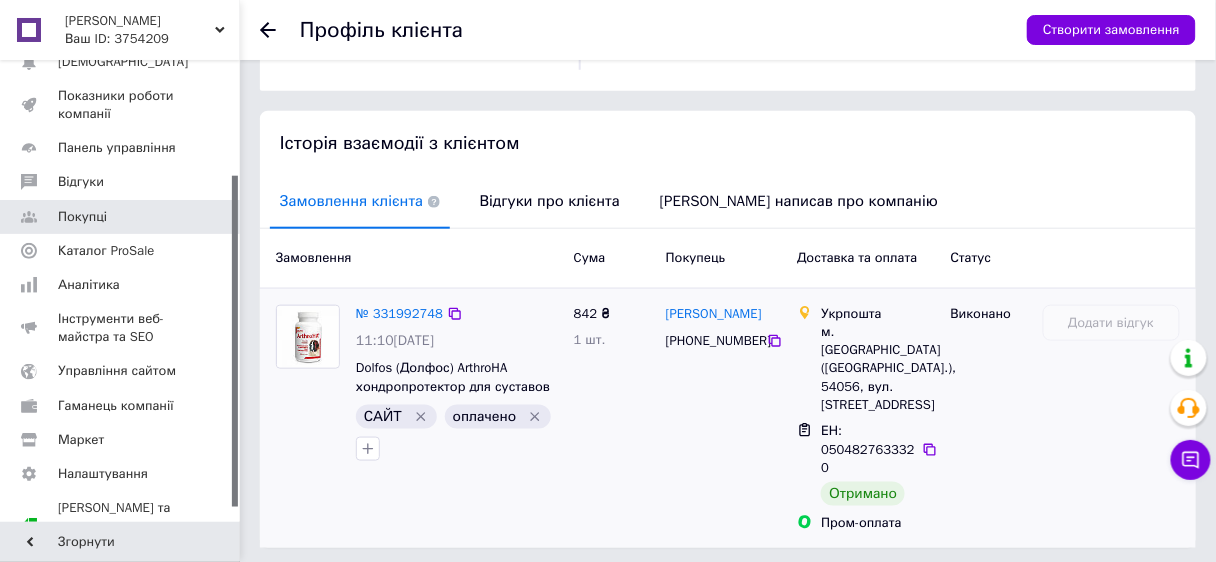 scroll, scrollTop: 372, scrollLeft: 0, axis: vertical 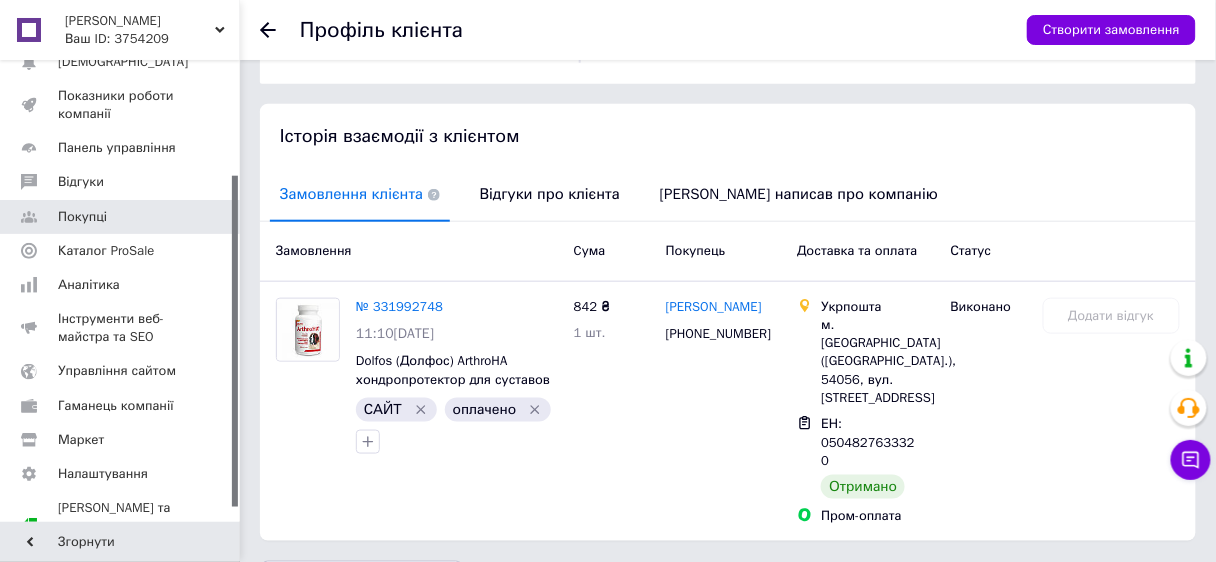 click 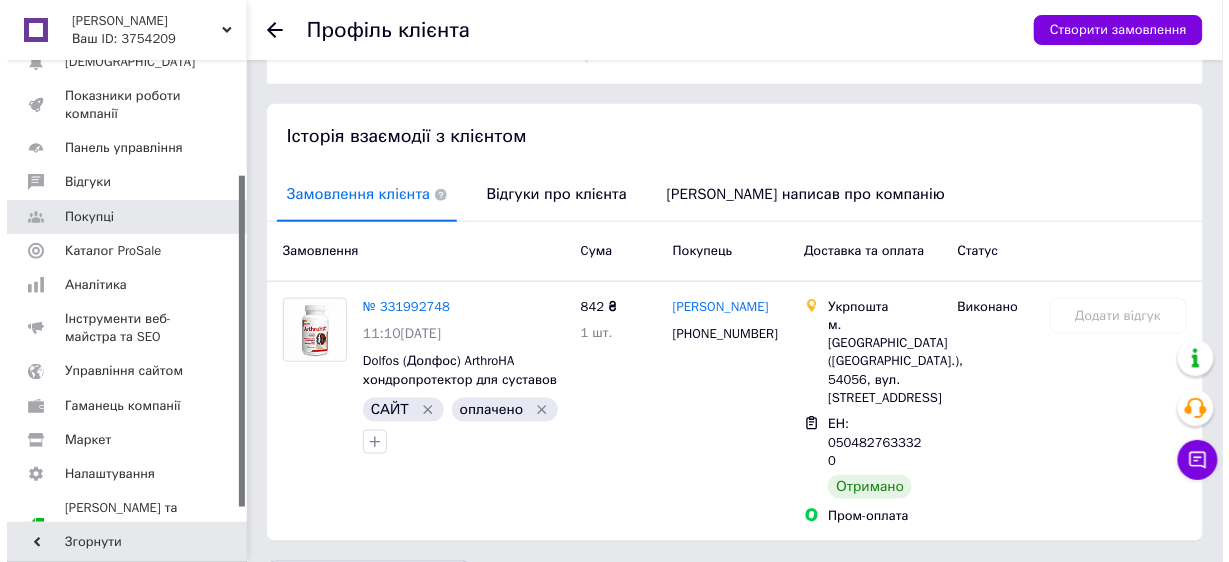 scroll, scrollTop: 0, scrollLeft: 0, axis: both 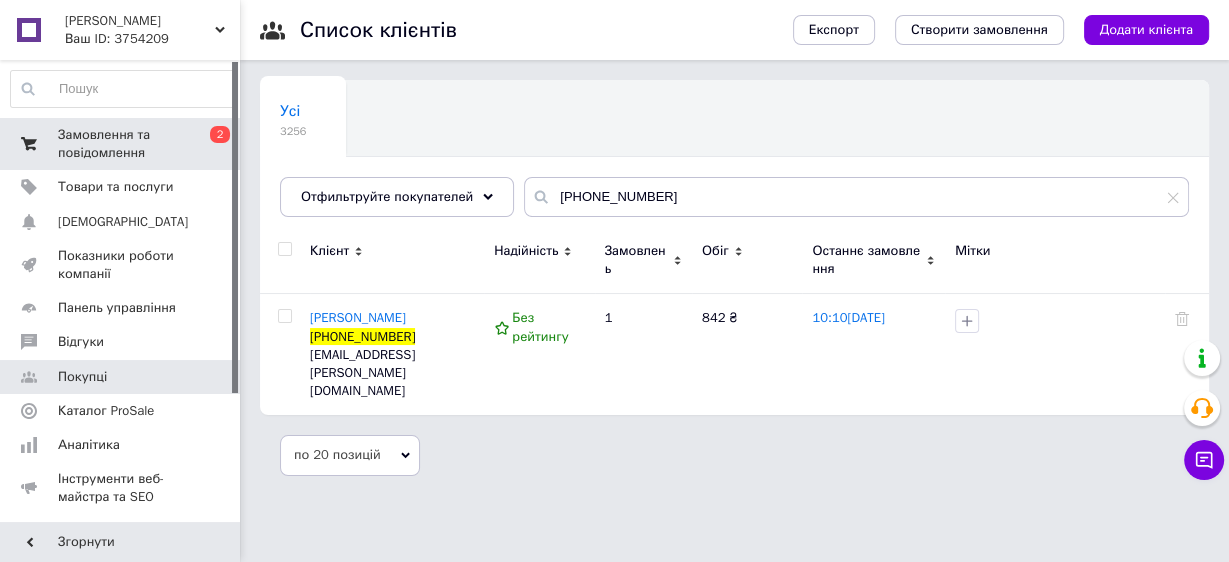click on "Замовлення та повідомлення" at bounding box center [121, 144] 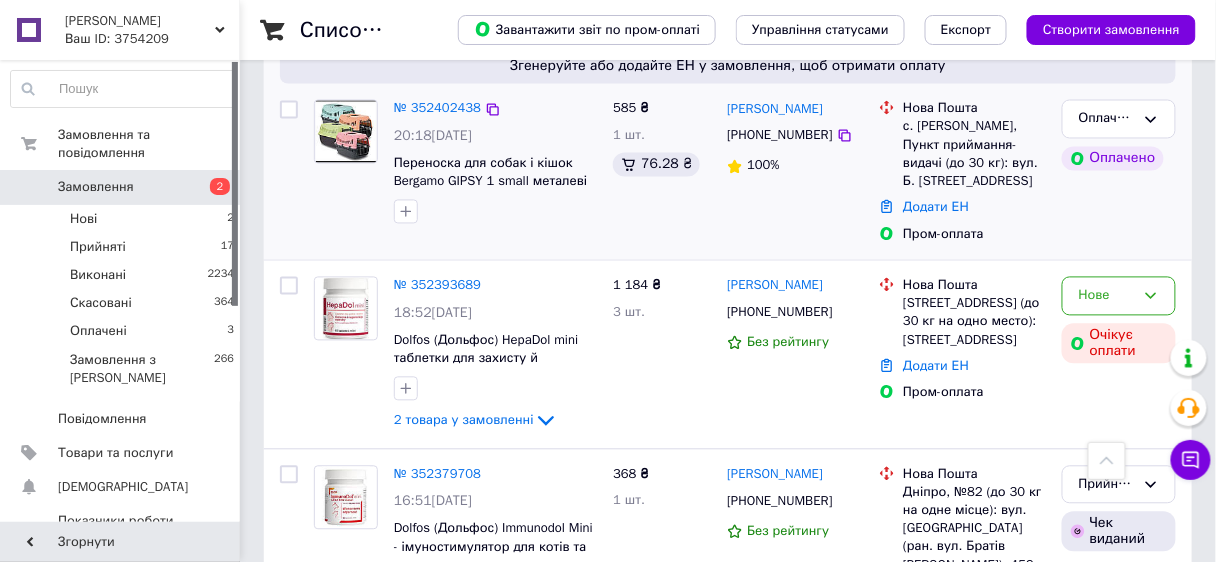 scroll, scrollTop: 880, scrollLeft: 0, axis: vertical 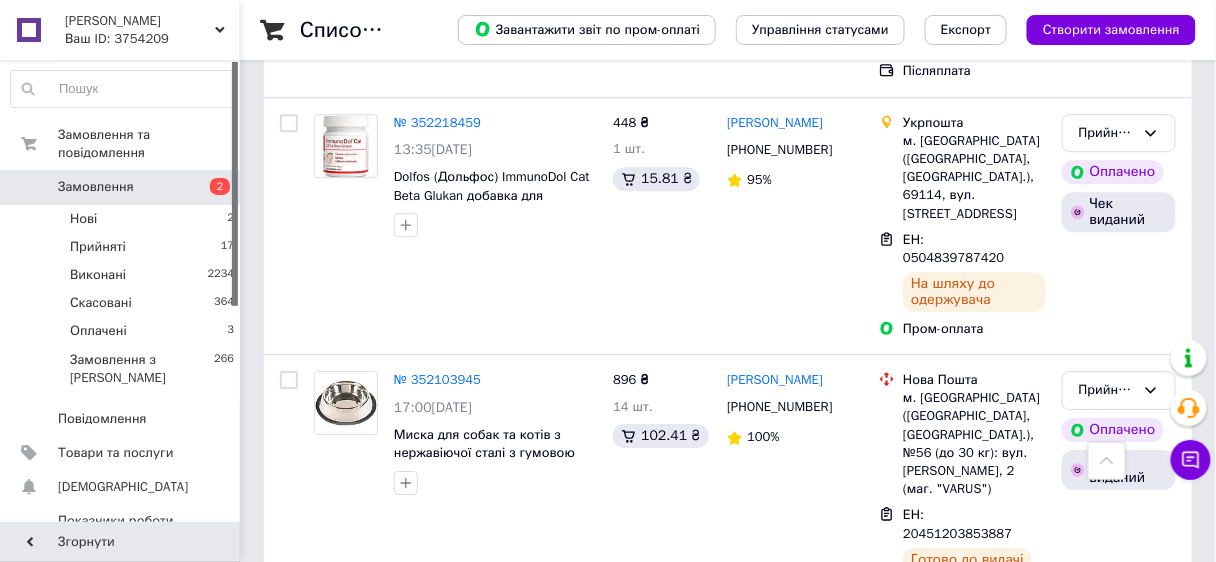 click on "Прийнято" at bounding box center (1107, 650) 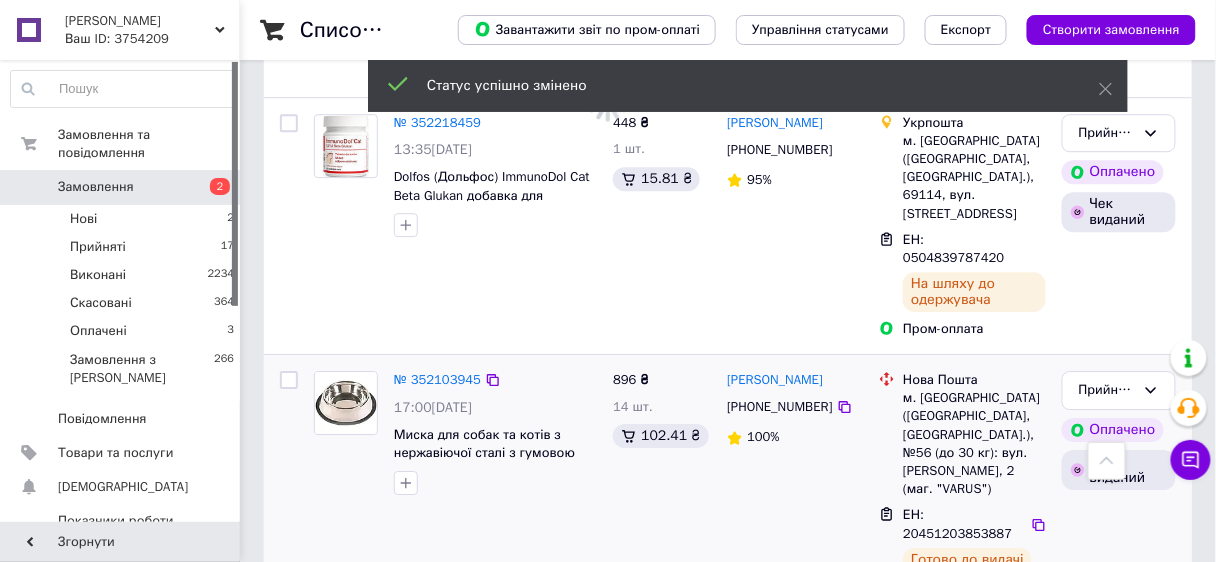 click on "Прийняті" at bounding box center (98, 247) 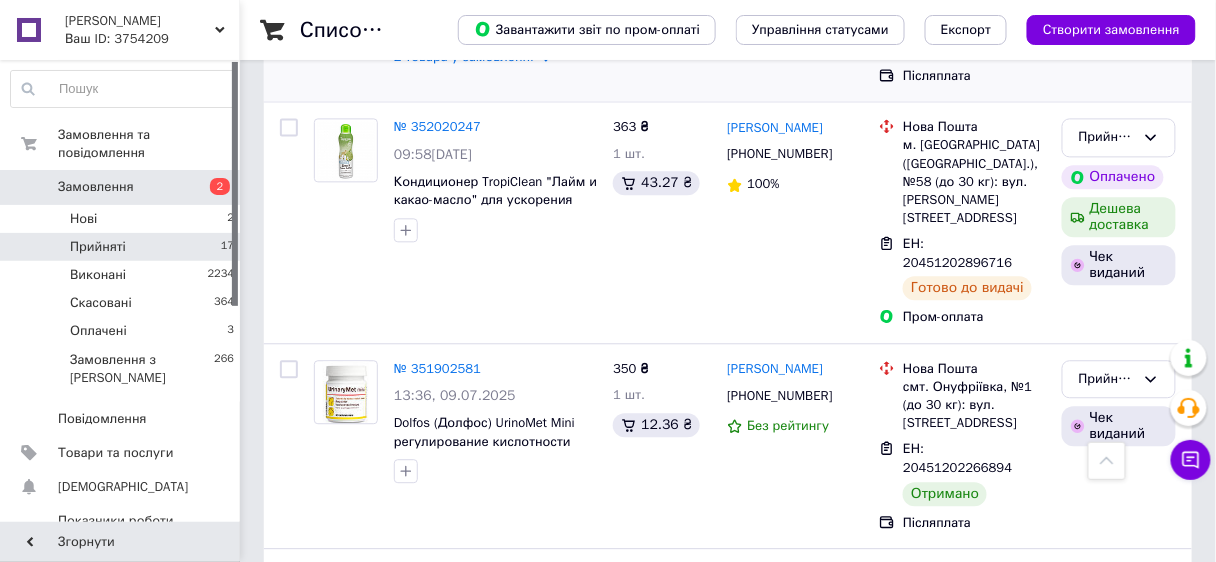 scroll, scrollTop: 2921, scrollLeft: 0, axis: vertical 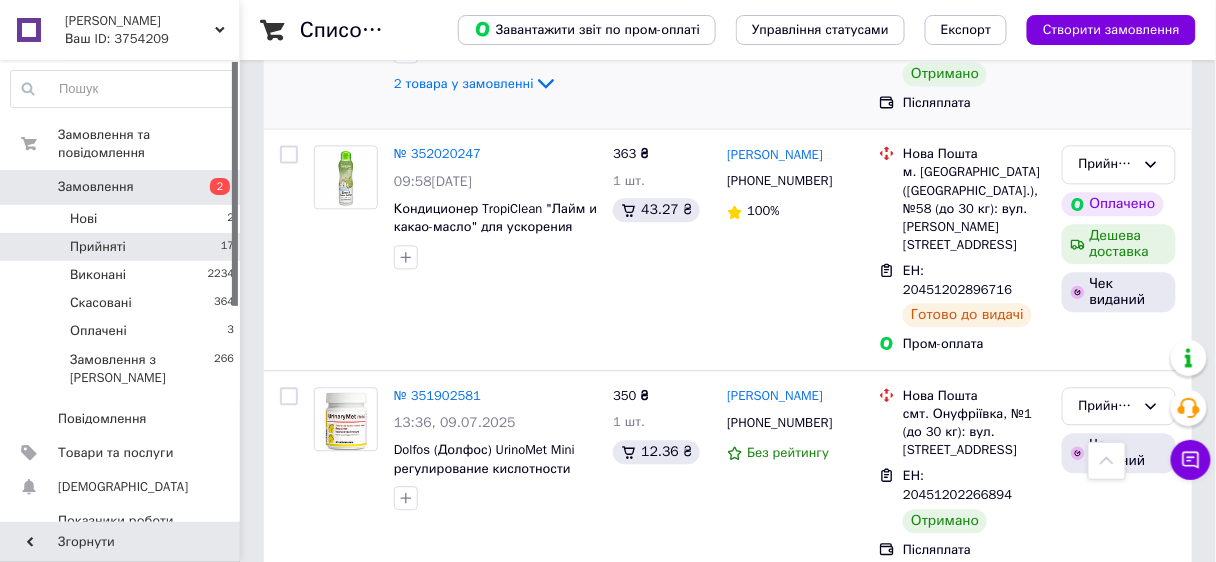 click on "Прийнято" at bounding box center (1107, 611) 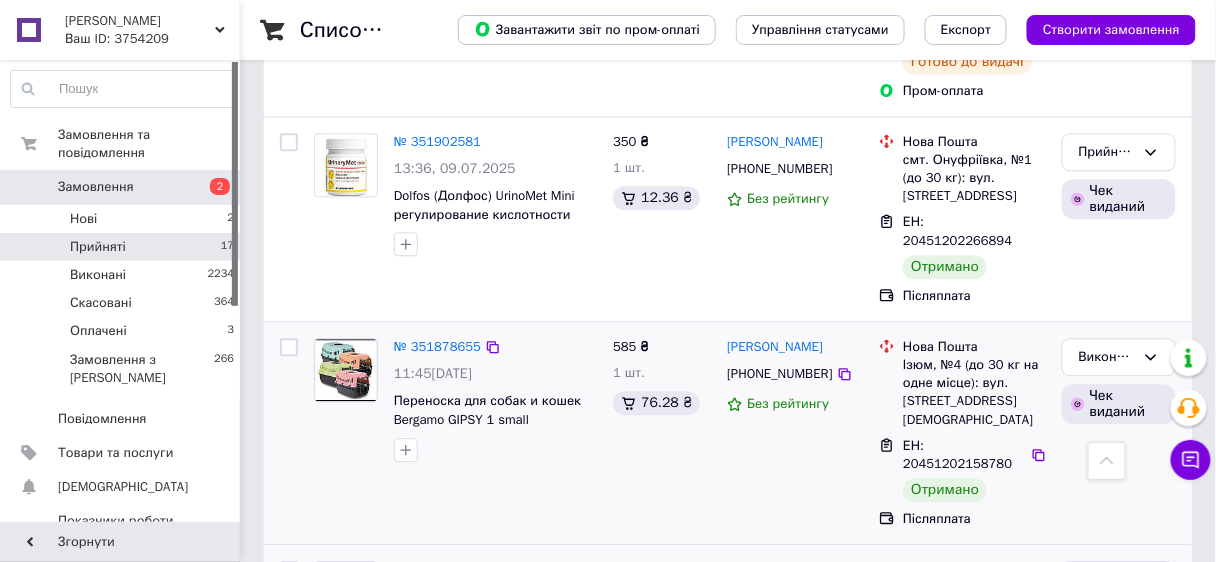 scroll, scrollTop: 2991, scrollLeft: 0, axis: vertical 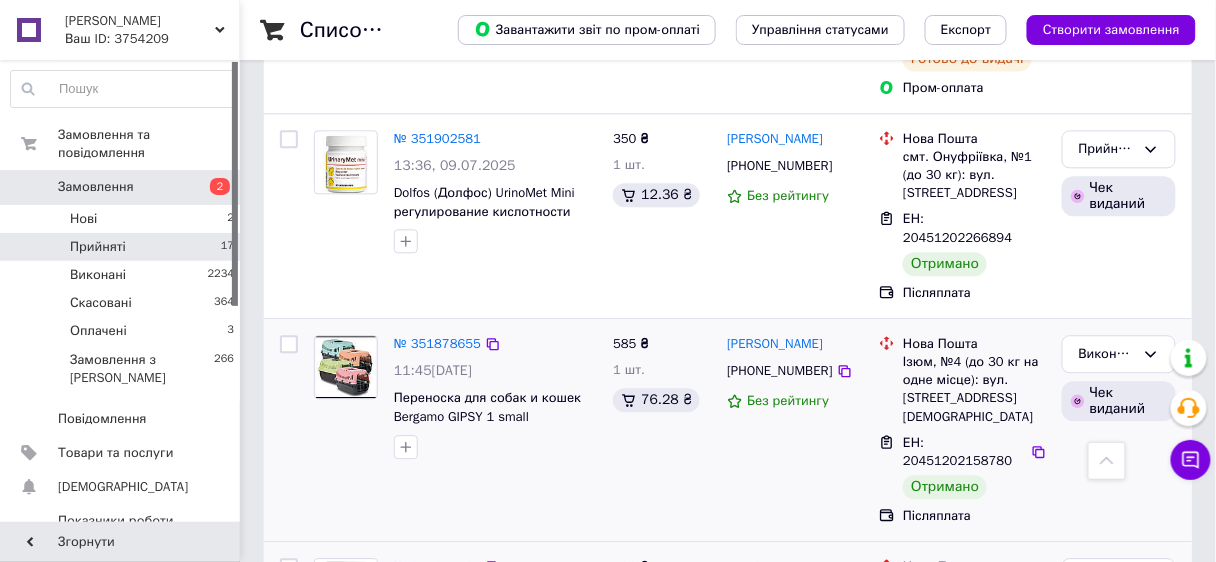 click 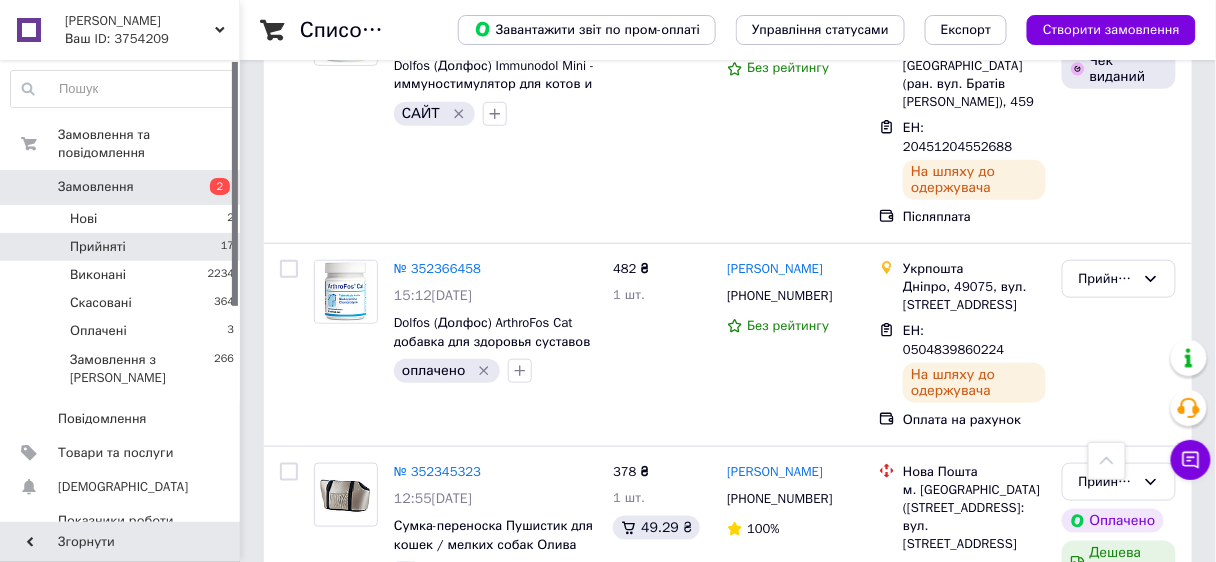 scroll, scrollTop: 80, scrollLeft: 0, axis: vertical 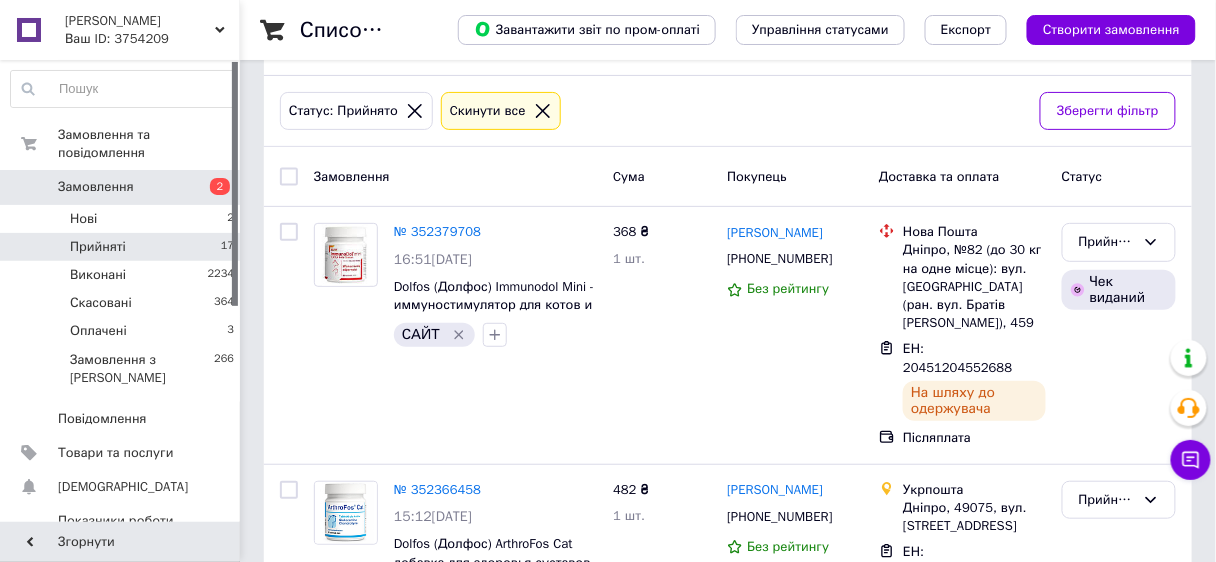 click 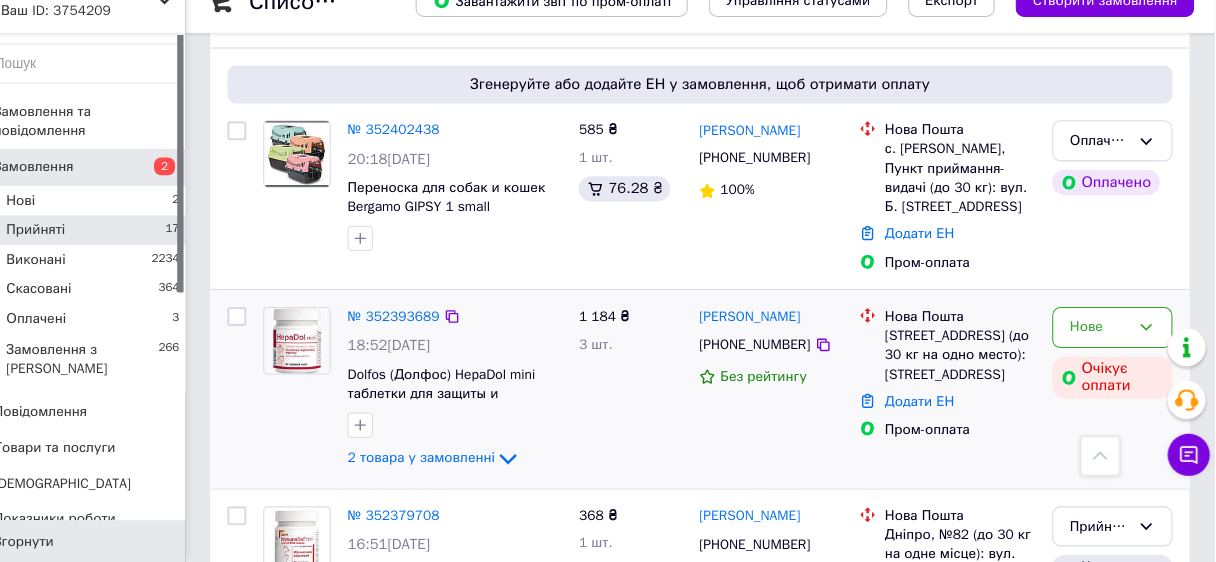 scroll, scrollTop: 905, scrollLeft: 0, axis: vertical 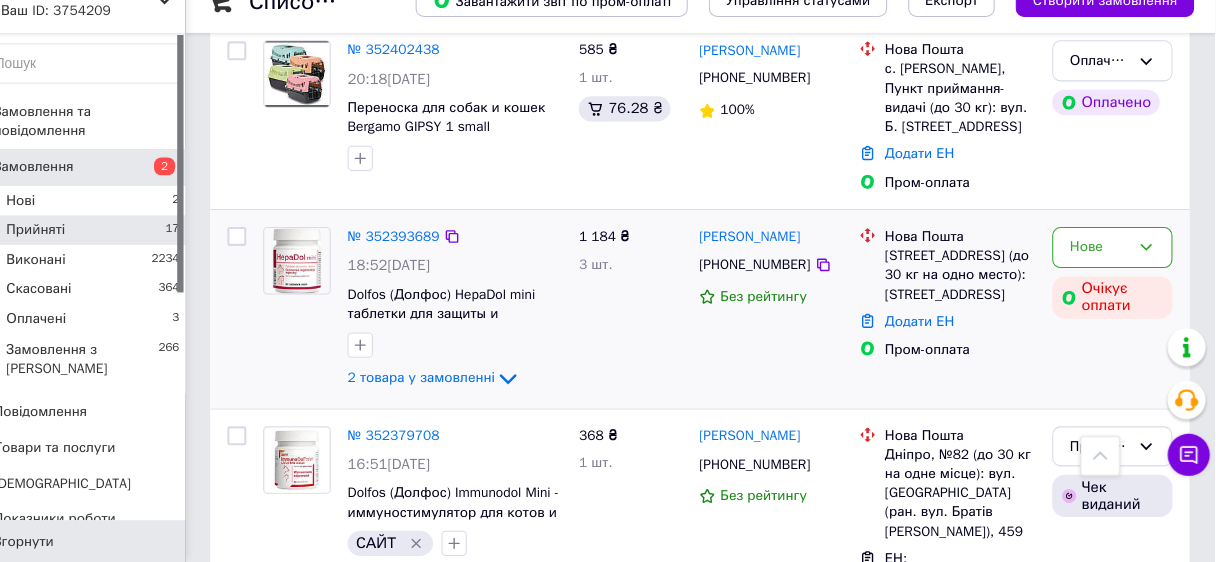 drag, startPoint x: 514, startPoint y: 347, endPoint x: 576, endPoint y: 330, distance: 64.288414 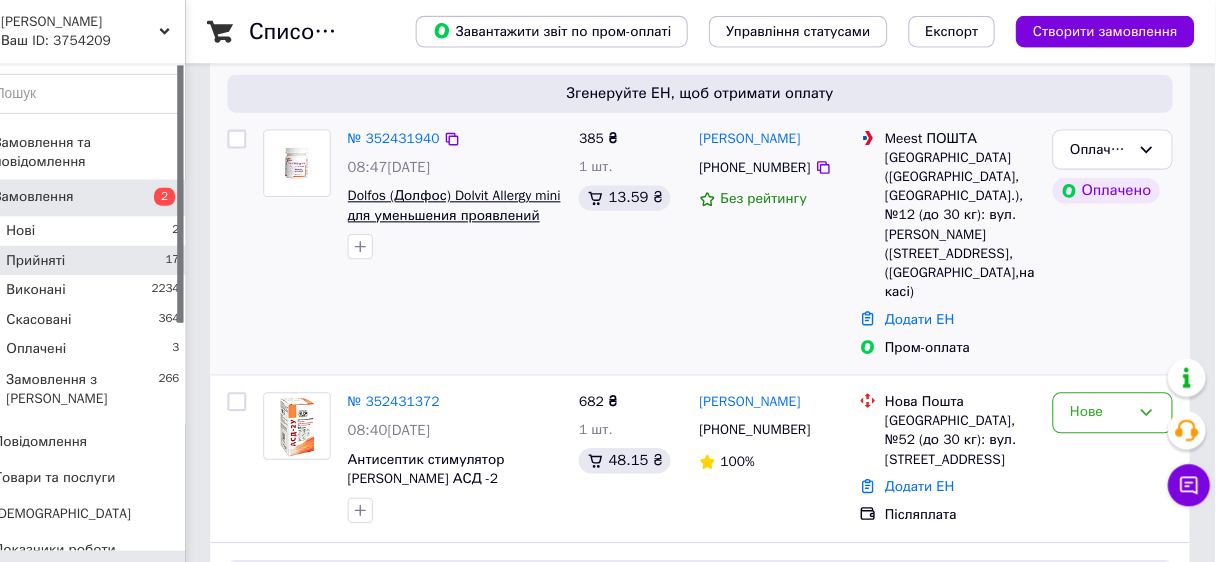scroll, scrollTop: 24, scrollLeft: 0, axis: vertical 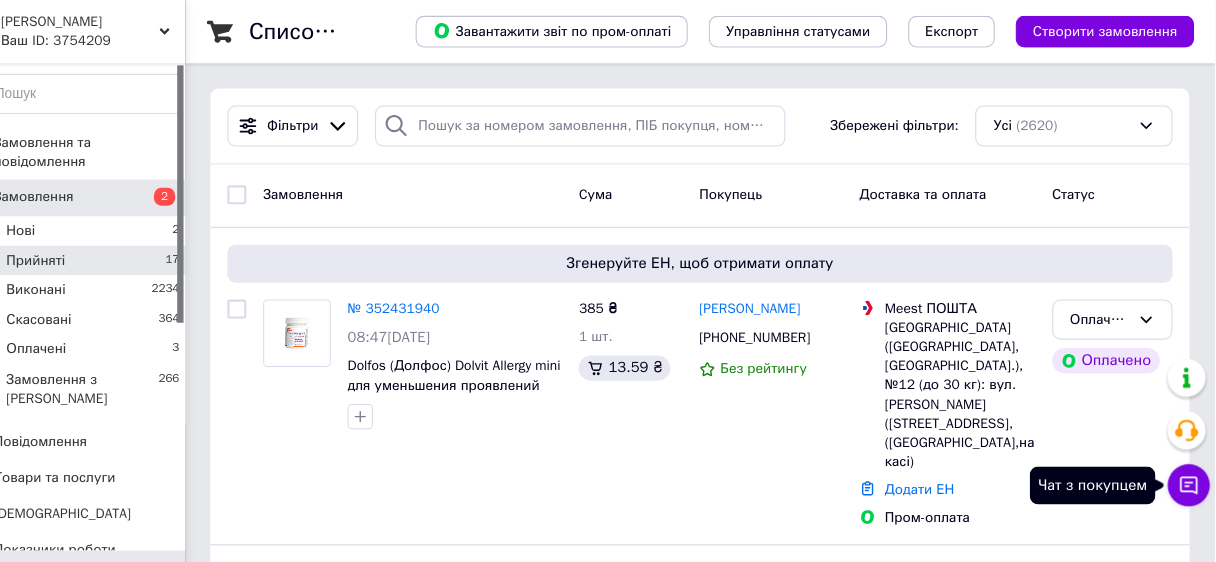 click 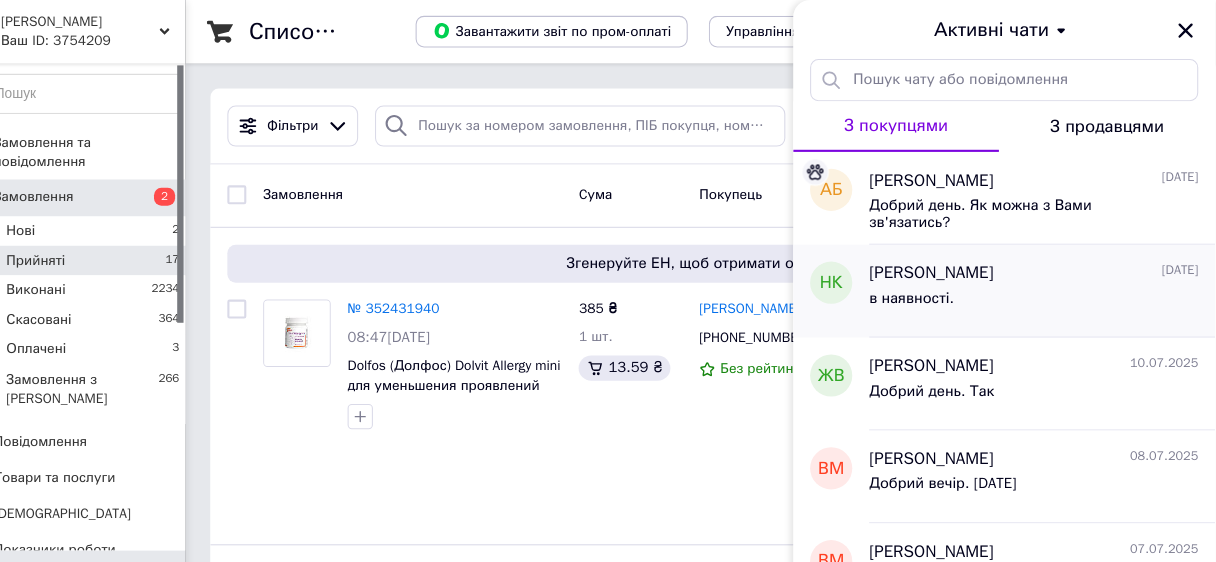 click on "в наявності." at bounding box center [1044, 287] 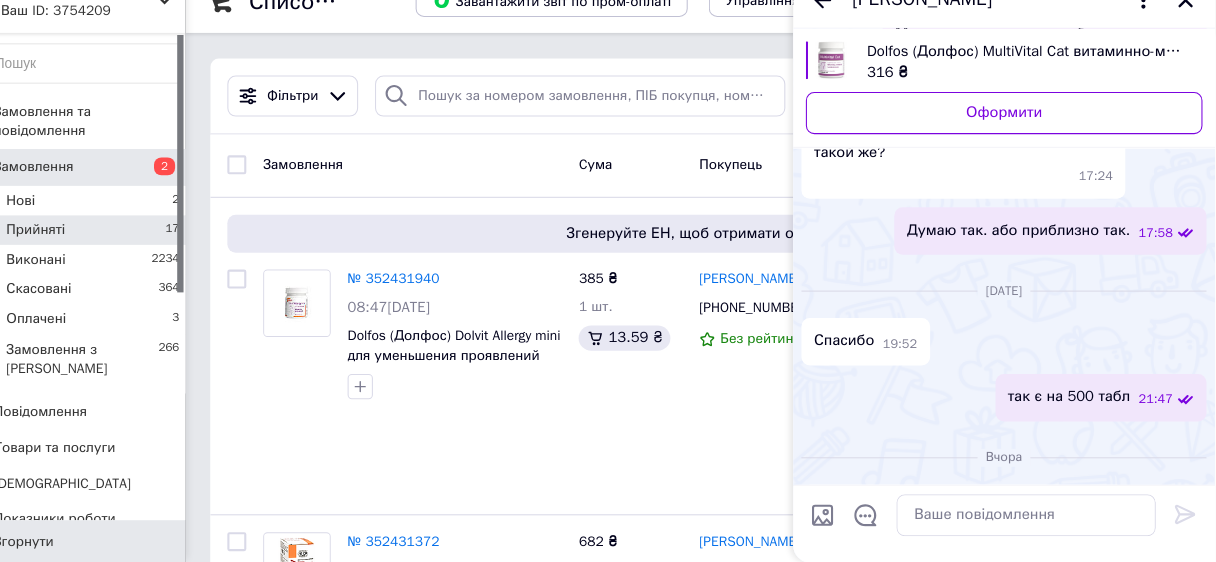 scroll, scrollTop: 431, scrollLeft: 0, axis: vertical 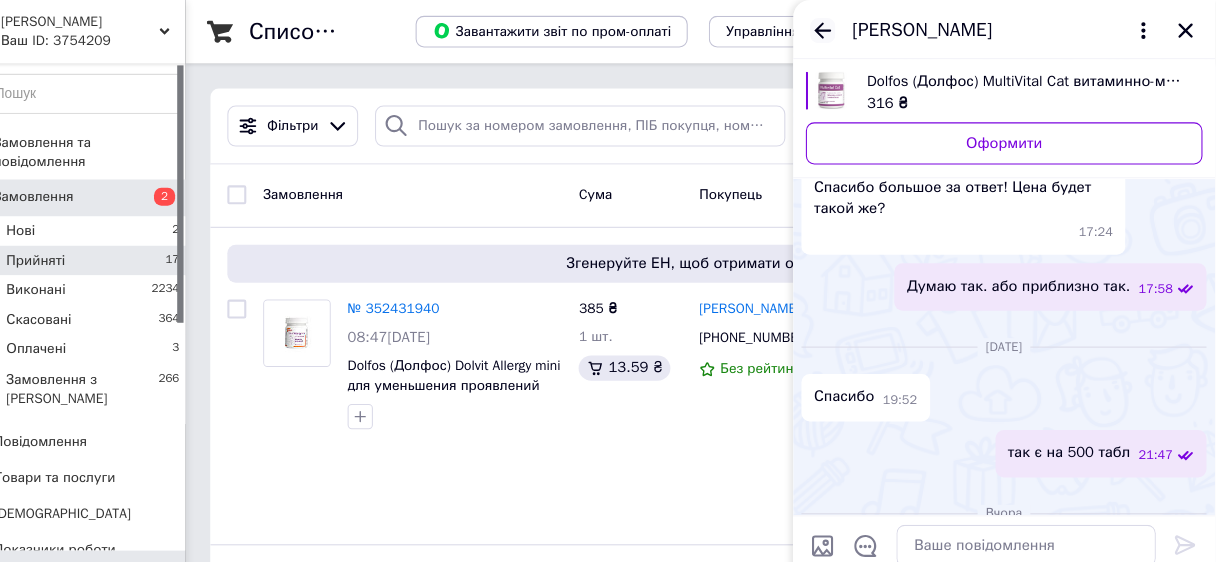 click 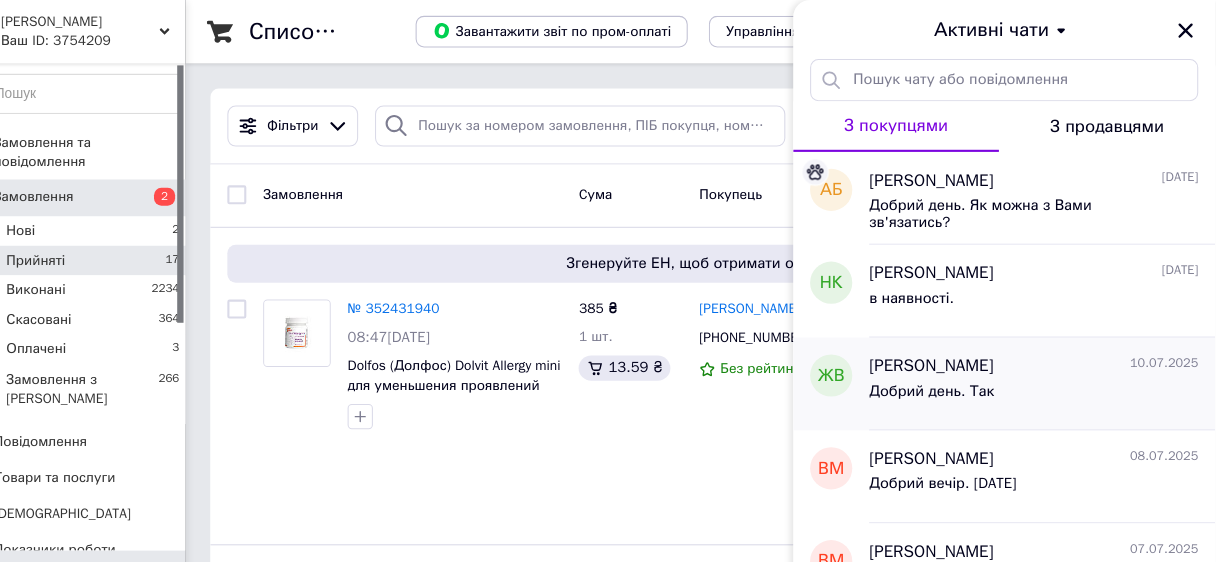 click on "Добрий день. Так" at bounding box center (947, 371) 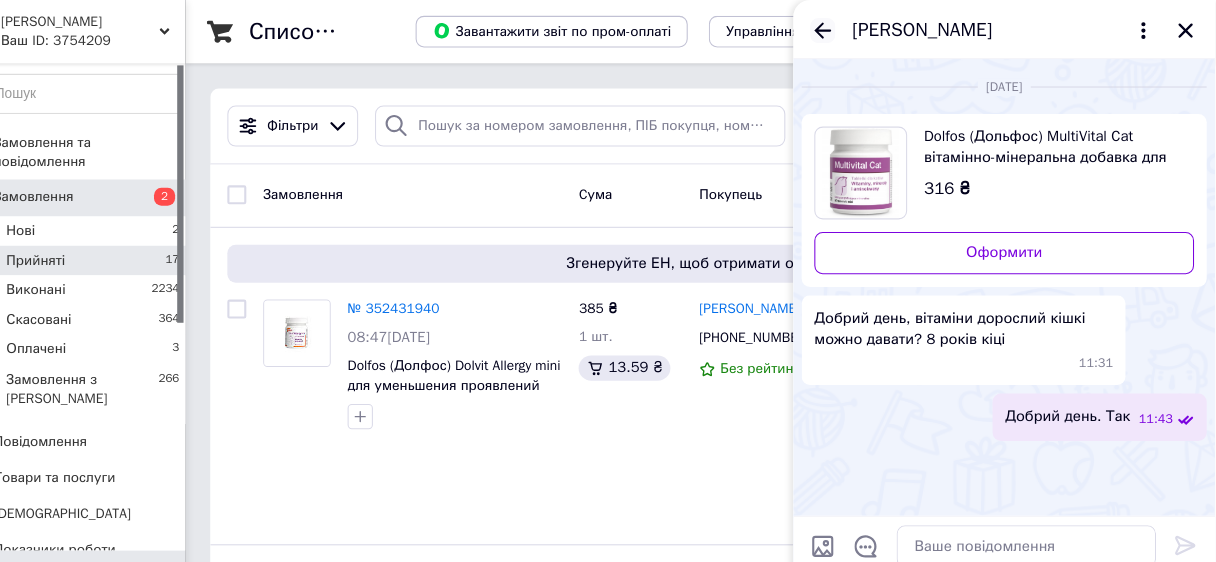 click 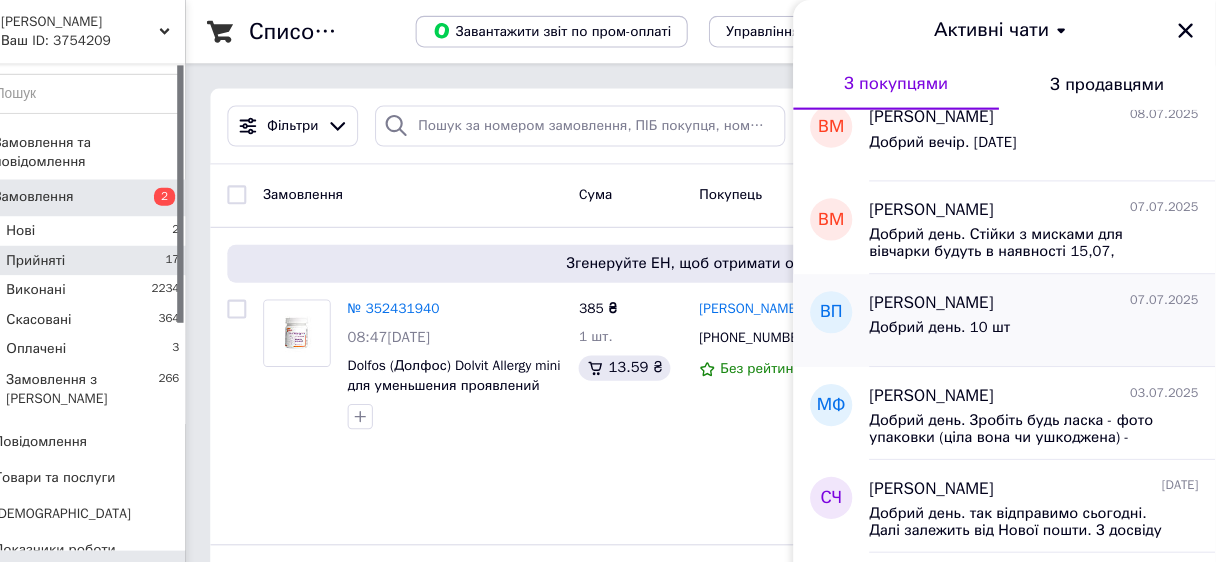 scroll, scrollTop: 303, scrollLeft: 0, axis: vertical 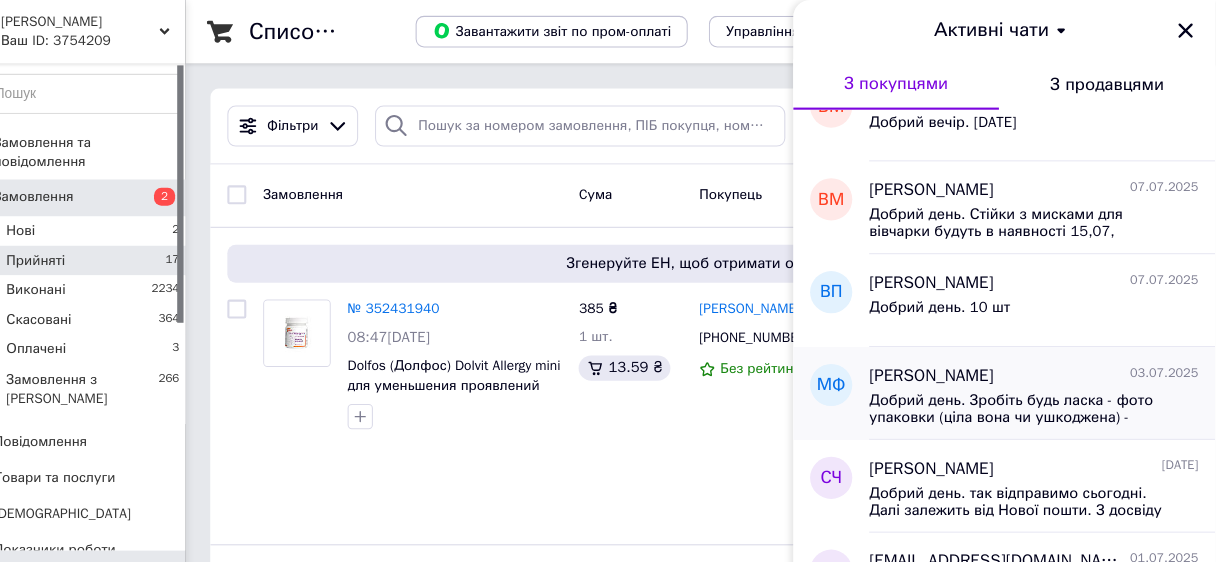 click on "Добрий день.
Зробіть будь ласка
- фото упаковки (ціла вона чи ушкоджена)
- детальні фото поломаних частин. З повідомлення зрозузуміло що таких частин кілька." at bounding box center (1030, 388) 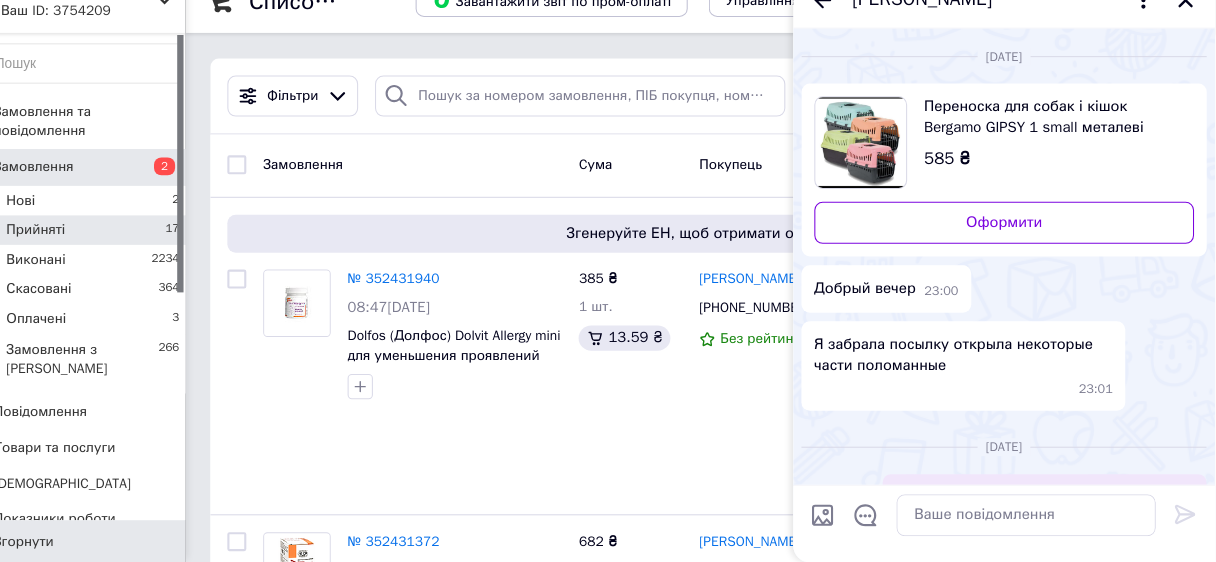 scroll, scrollTop: 0, scrollLeft: 0, axis: both 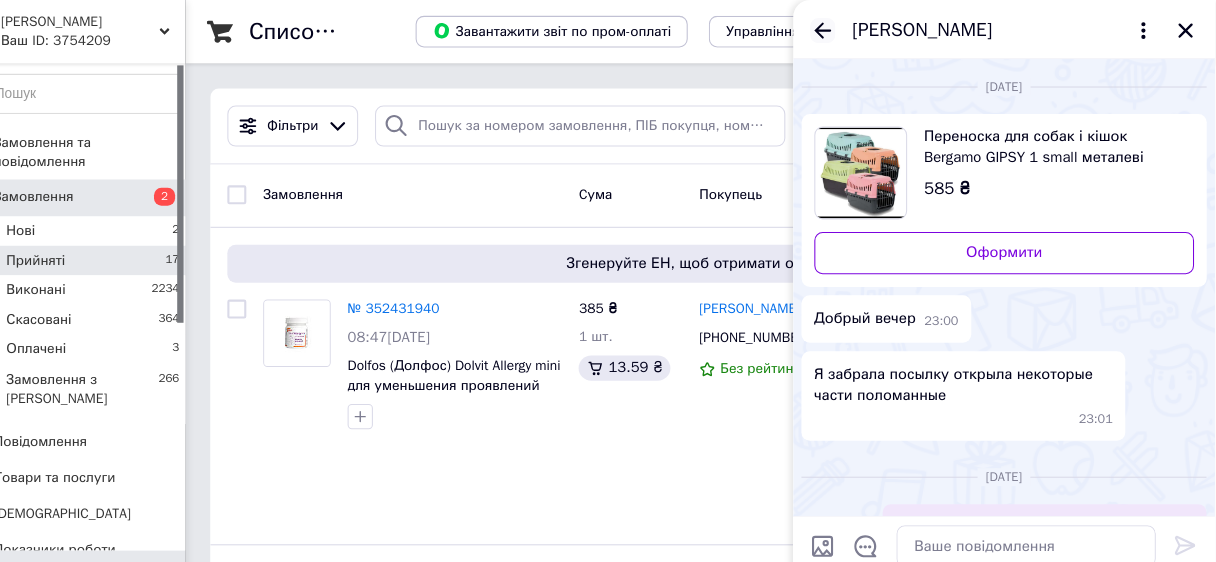 click 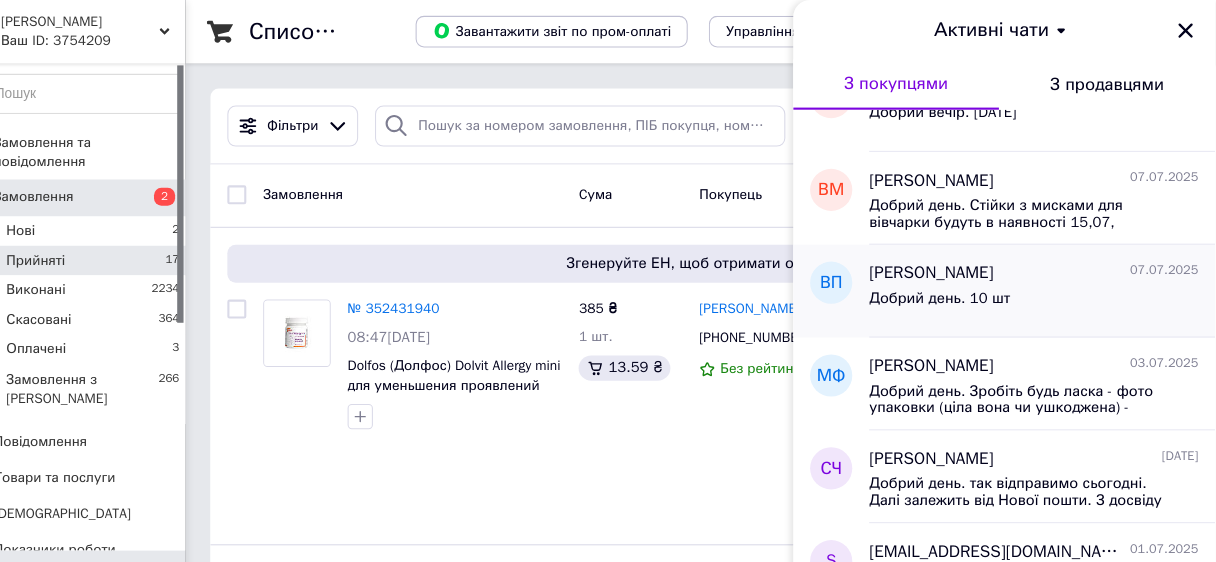 scroll, scrollTop: 378, scrollLeft: 0, axis: vertical 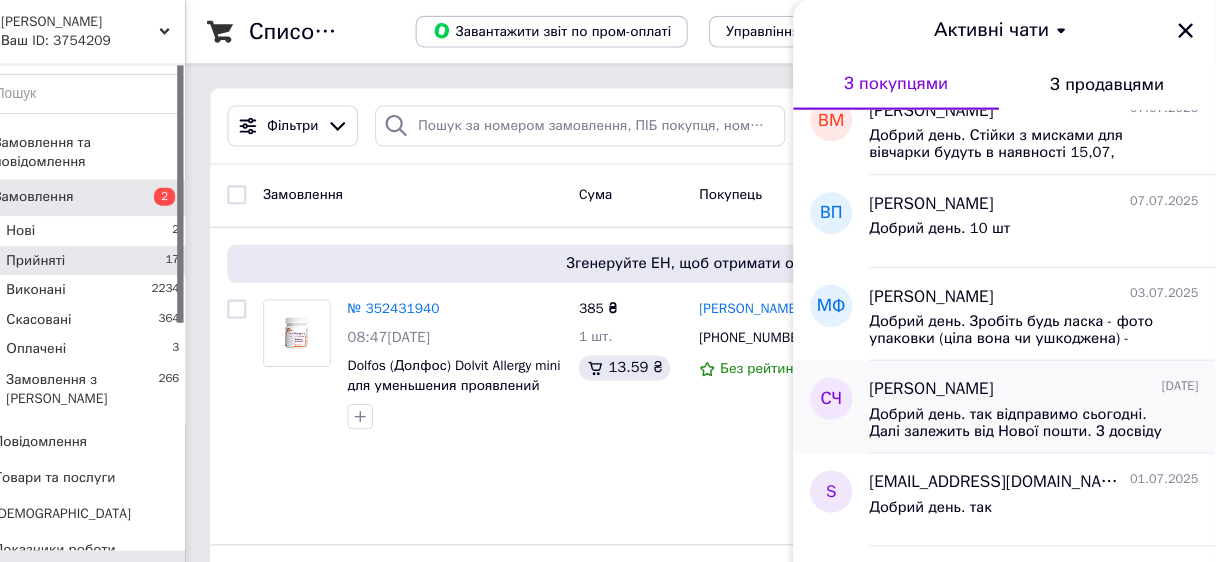 click on "Добрий день.
так відправимо сьогодні.
Далі залежить від Нової пошти.
З досвіду ймовірність 70%
Післязавтра вранці точно буде" at bounding box center [1030, 401] 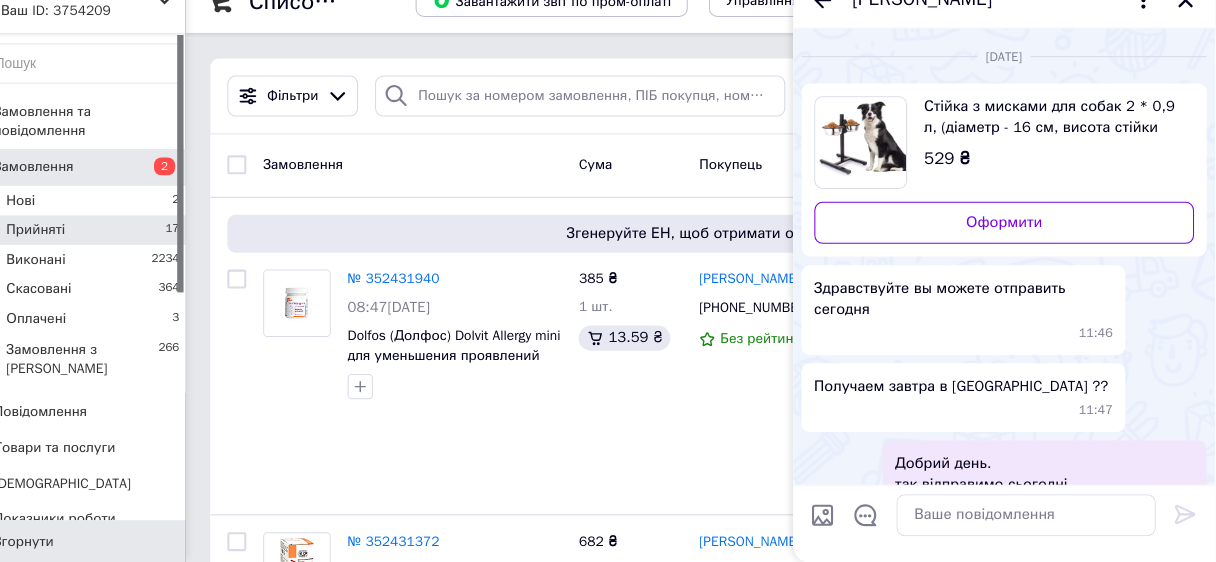 scroll, scrollTop: 48, scrollLeft: 0, axis: vertical 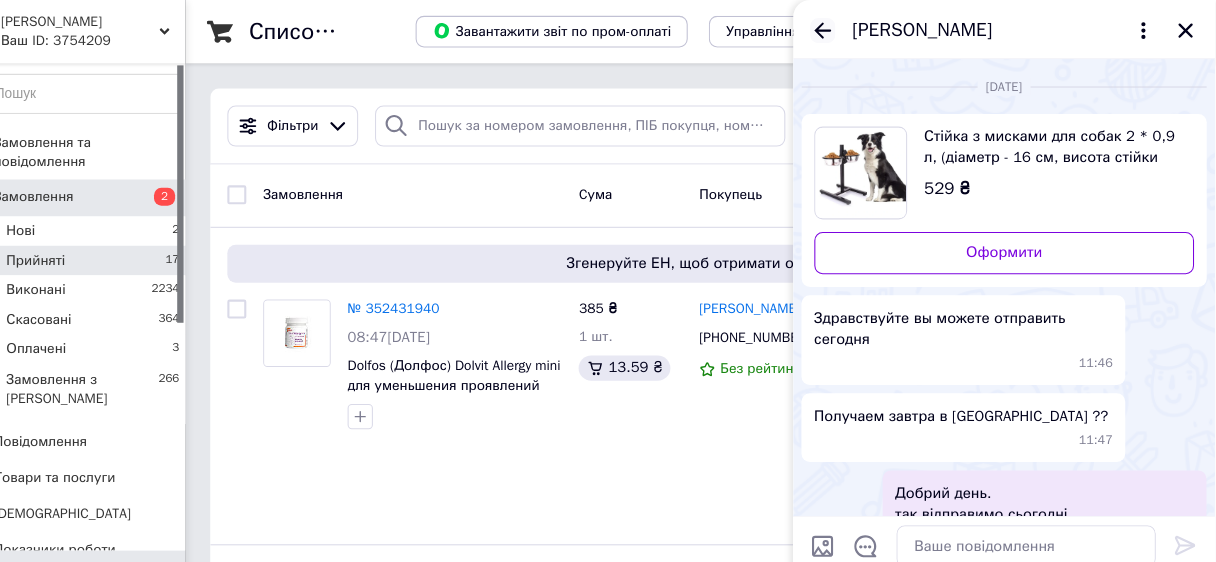 click 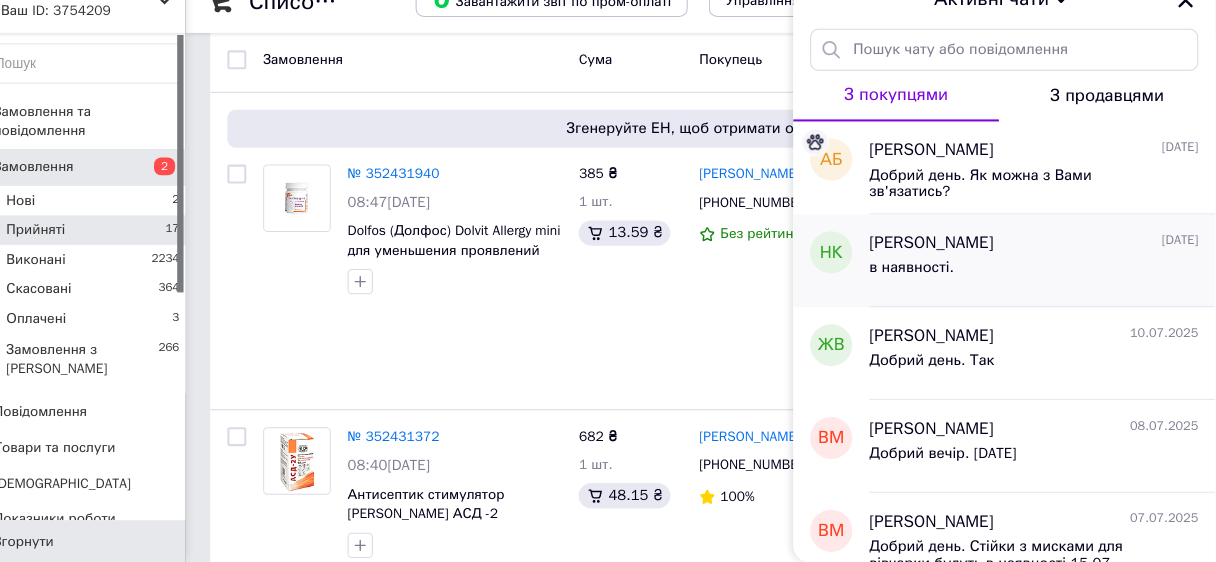 scroll, scrollTop: 122, scrollLeft: 0, axis: vertical 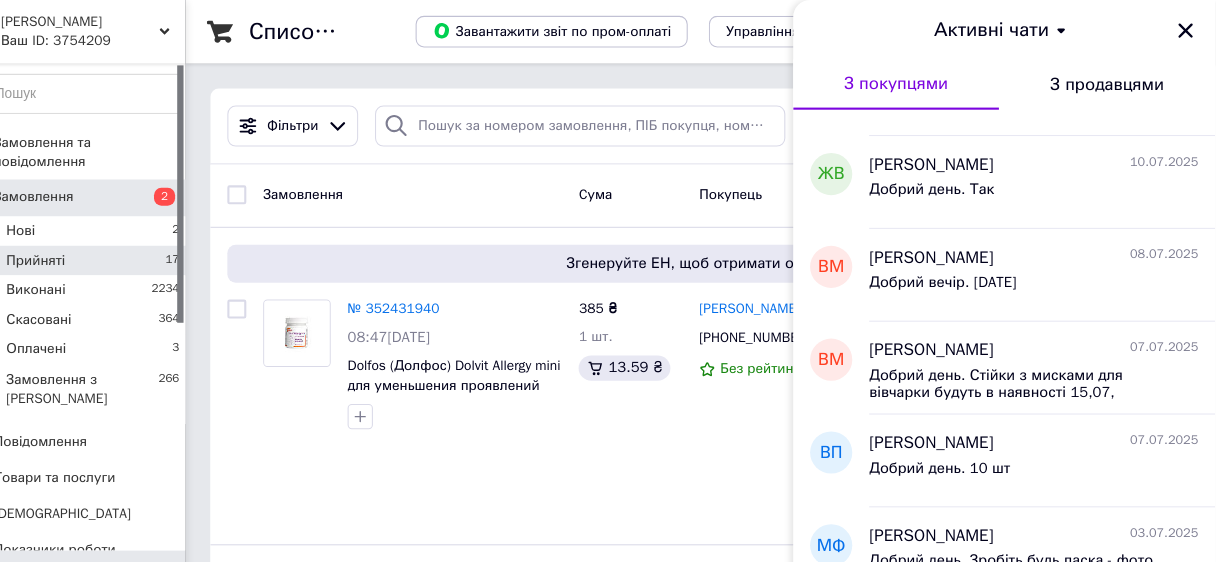click on "Список замовлень   Завантажити звіт по пром-оплаті Управління статусами Експорт Створити замовлення Фільтри Збережені фільтри: Усі (2620) Замовлення Cума Покупець Доставка та оплата Статус Згенеруйте ЕН, щоб отримати оплату № 352431940 08:47, 13.07.2025 Dolfos (Долфос) Dolvit Allergy mini для уменьшения проявлений аллергии у кошек и собак малых пород - 60 табл. 385 ₴ 1 шт. 13.59 ₴ Надія Терещенко +380958999794 Без рейтингу Meest ПОШТА Запоріжжя (Запорізька обл., Запорізький р-н.), №12 (до 30 кг): вул. Петра Сагайдачного (Бородинська), 9, (Rozetka,на касі) Додати ЕН Пром-оплата Оплачено Оплачено № 352431372 682 ₴ 2" at bounding box center (728, 5956) 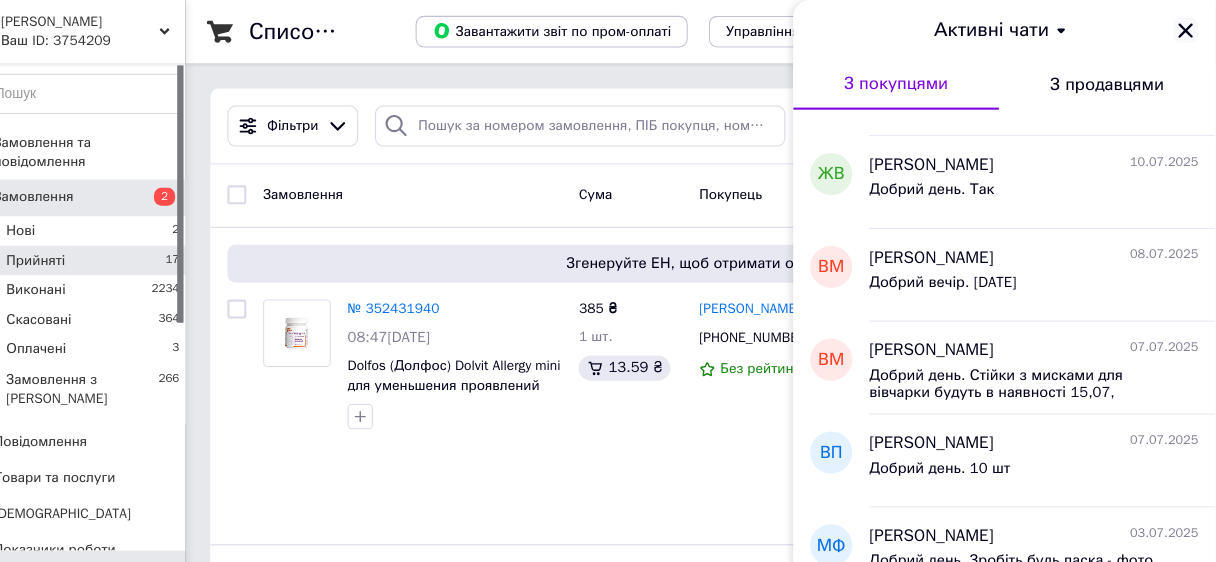 click 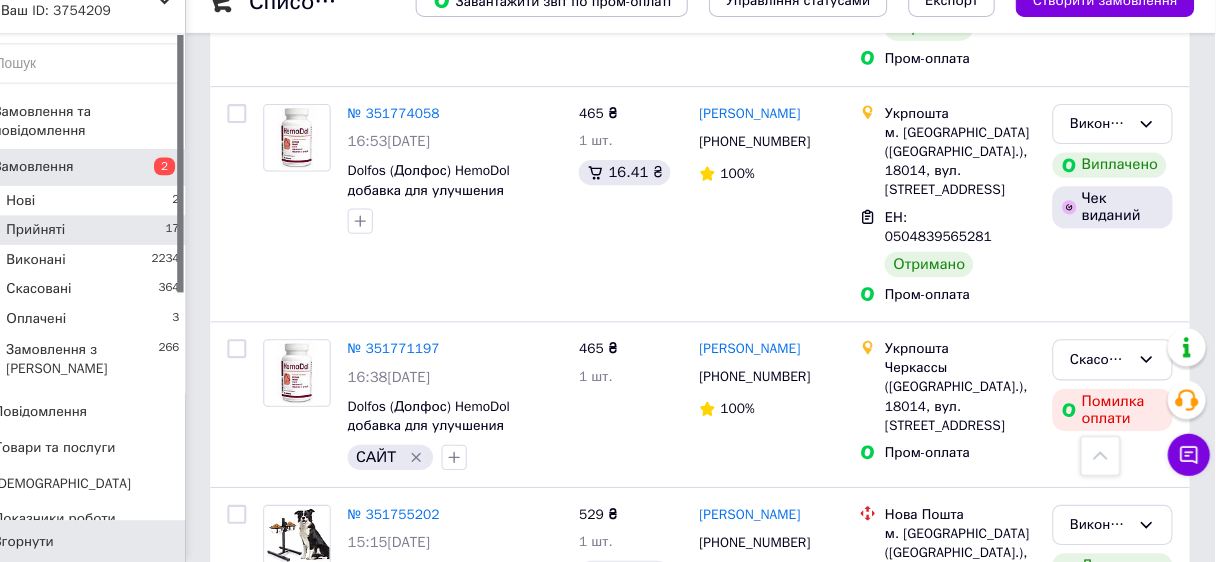 scroll, scrollTop: 6871, scrollLeft: 0, axis: vertical 